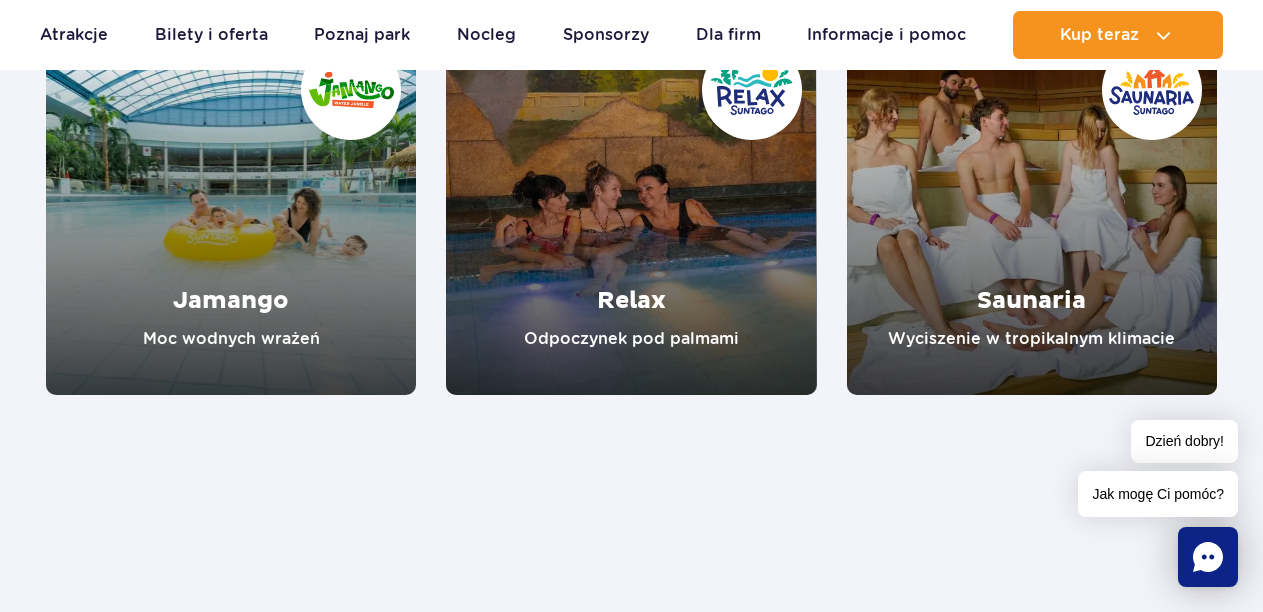 scroll, scrollTop: 2000, scrollLeft: 0, axis: vertical 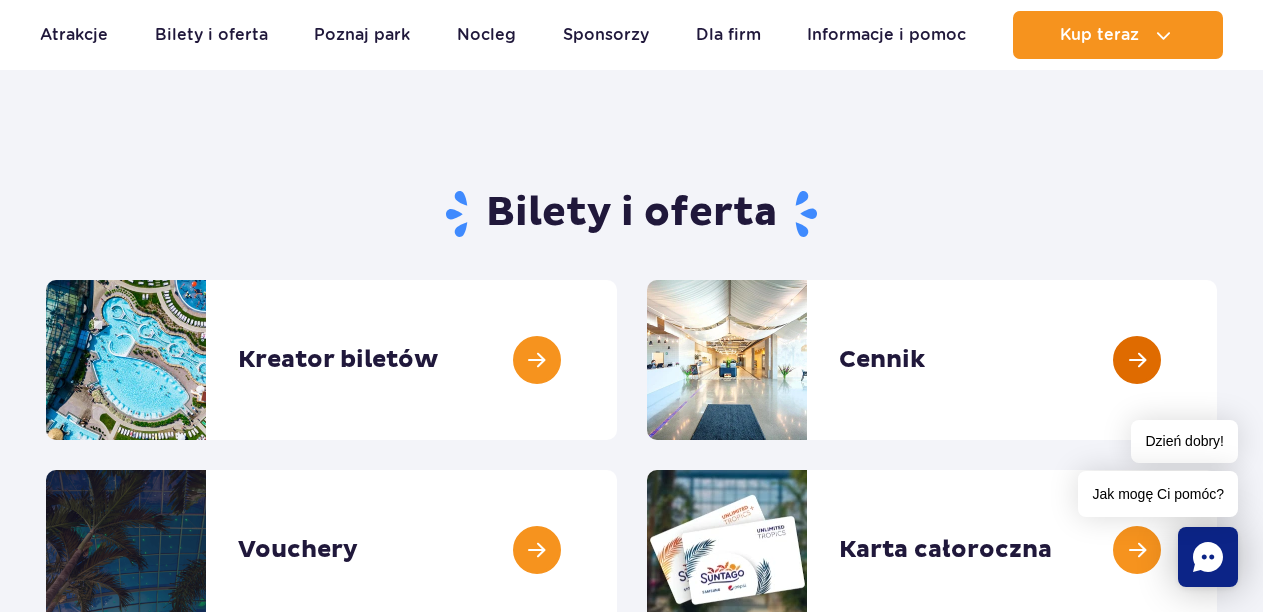 click at bounding box center [1217, 360] 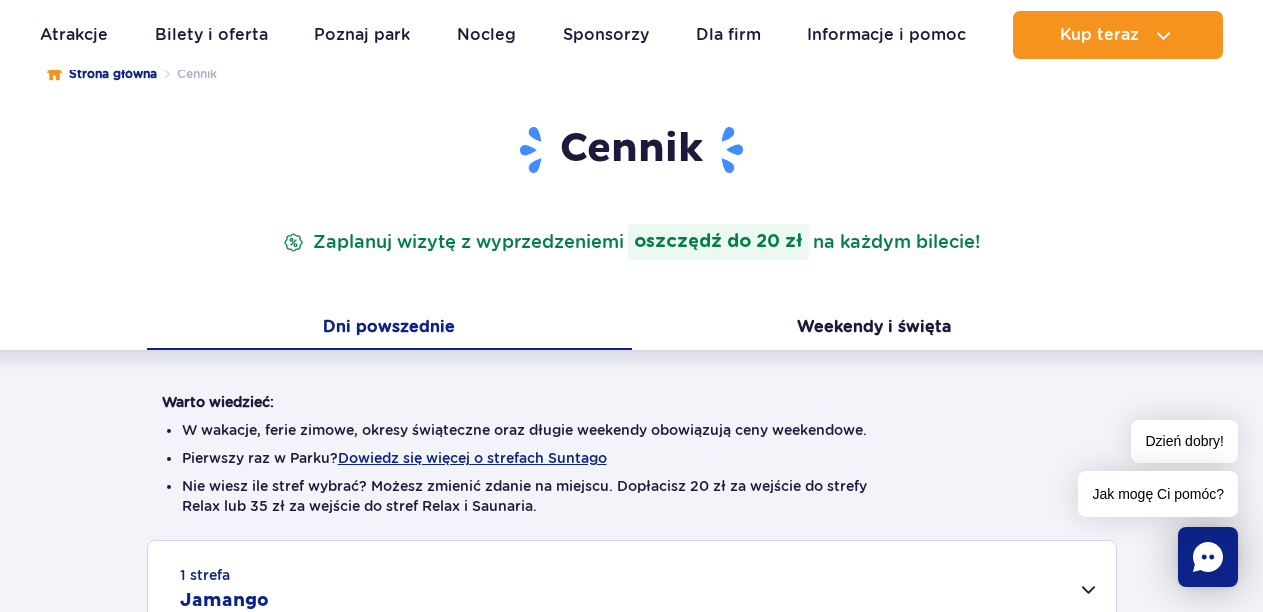 scroll, scrollTop: 100, scrollLeft: 0, axis: vertical 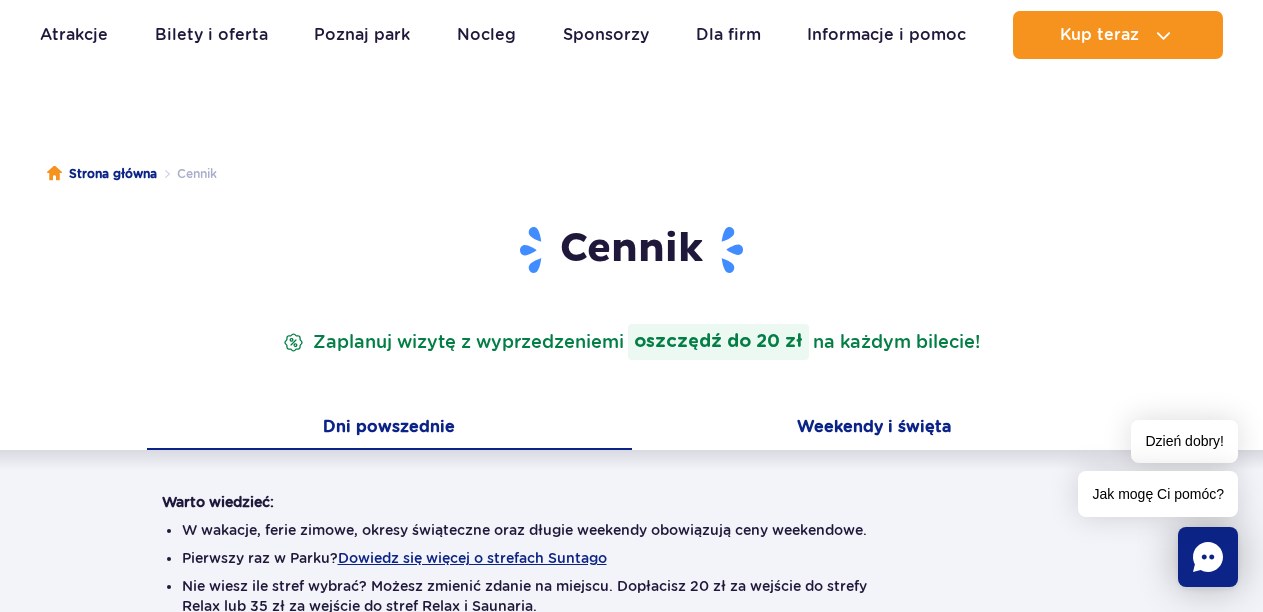 click on "Weekendy i święta" at bounding box center [874, 429] 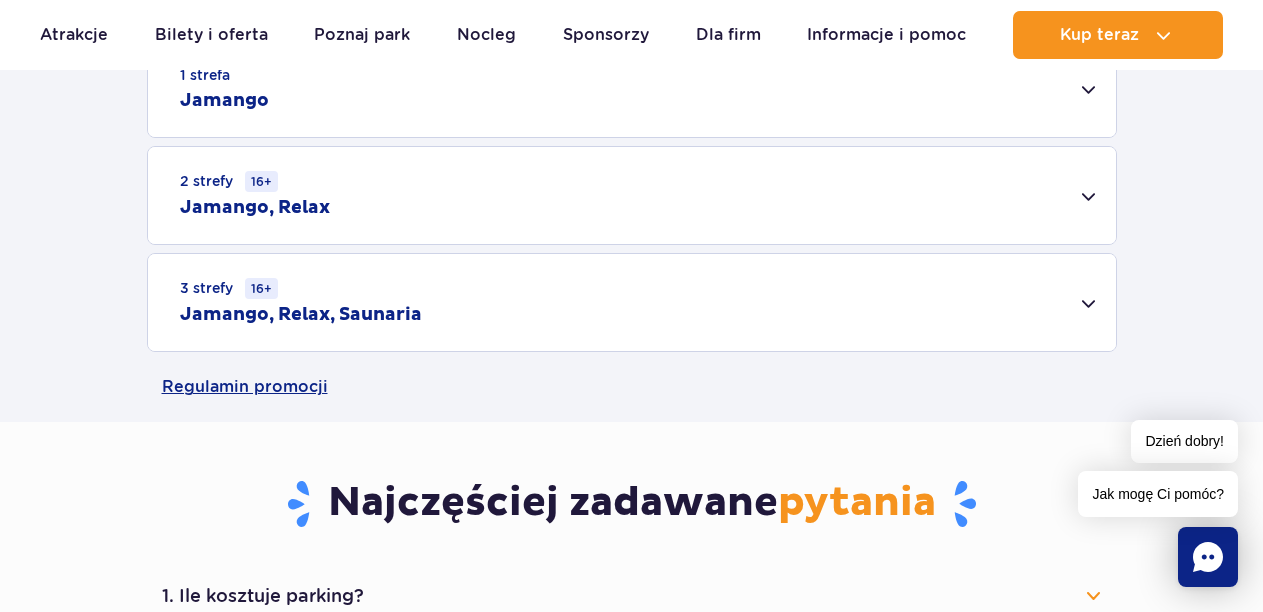 scroll, scrollTop: 600, scrollLeft: 0, axis: vertical 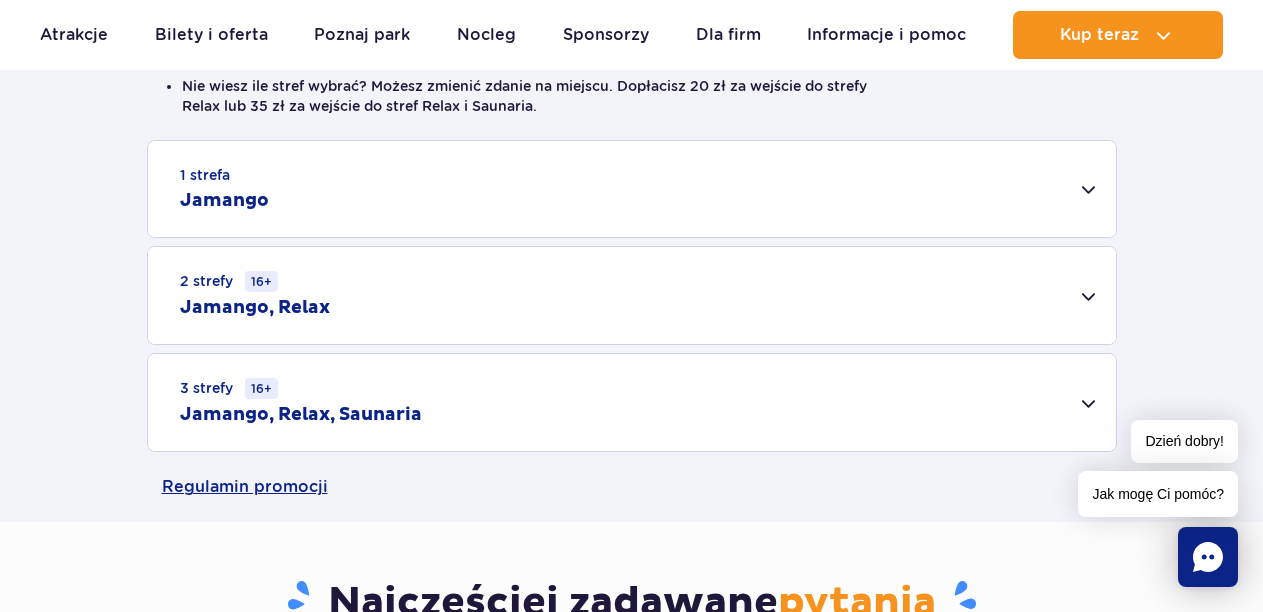click on "1 strefa
Jamango" at bounding box center (632, 189) 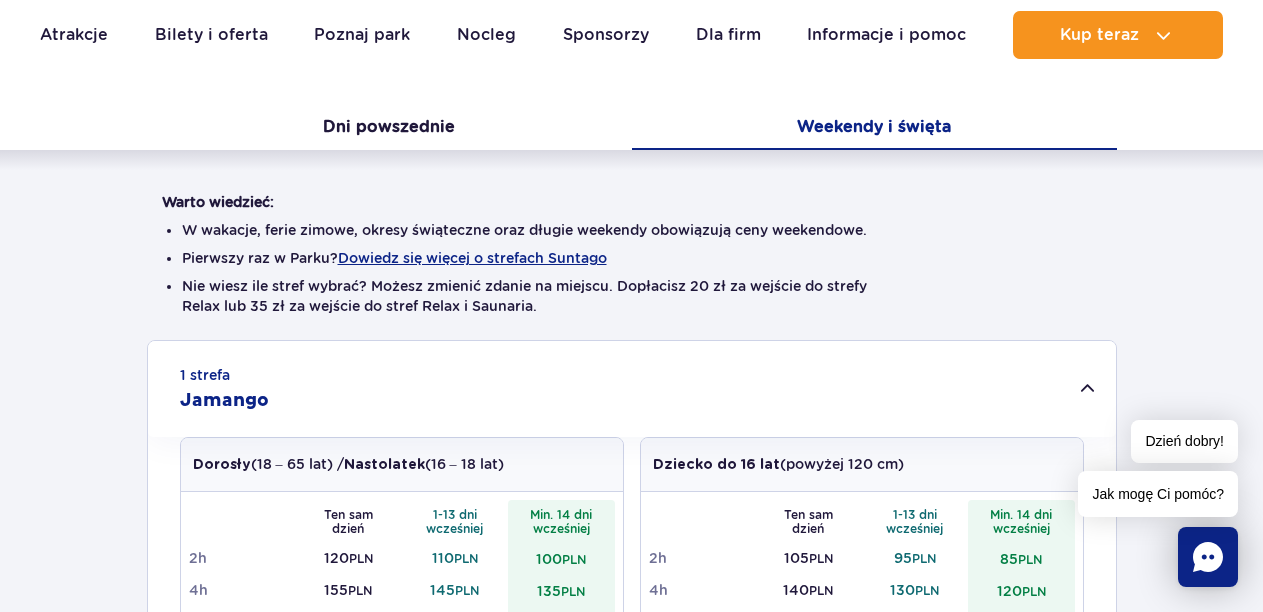 scroll, scrollTop: 700, scrollLeft: 0, axis: vertical 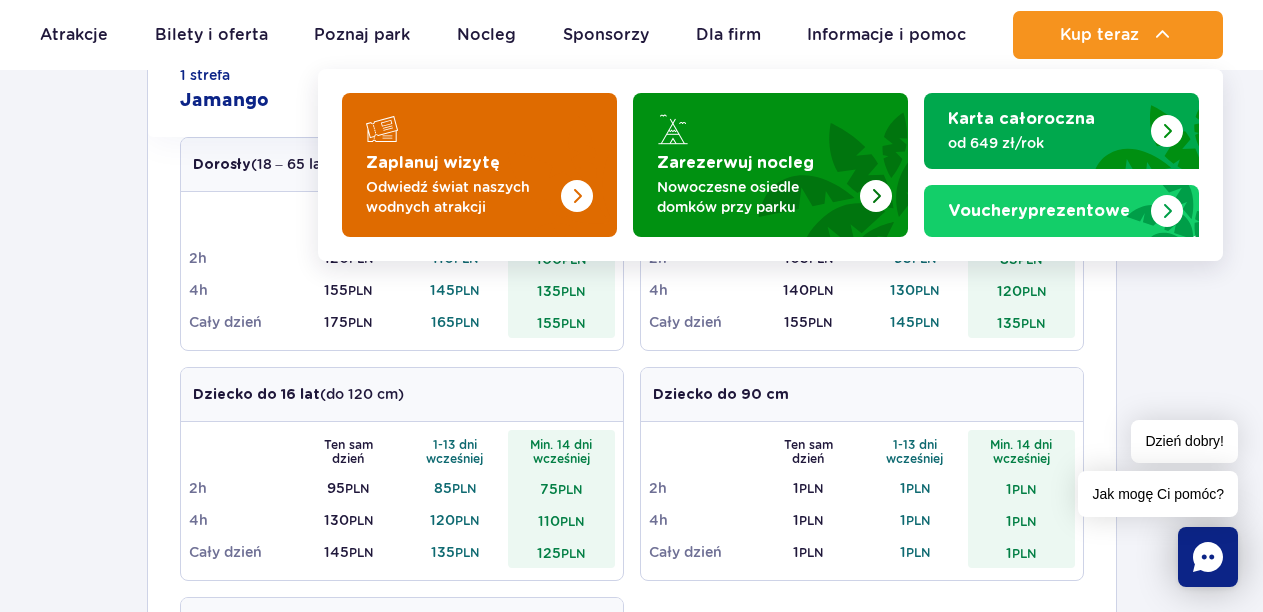 click at bounding box center [577, 196] 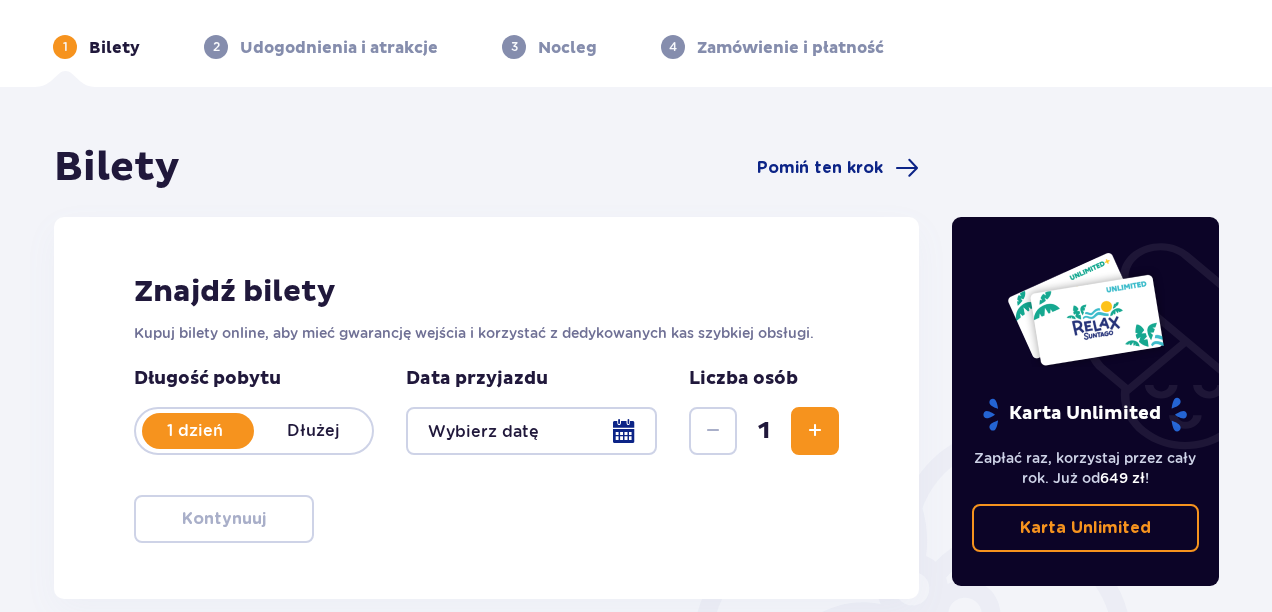scroll, scrollTop: 100, scrollLeft: 0, axis: vertical 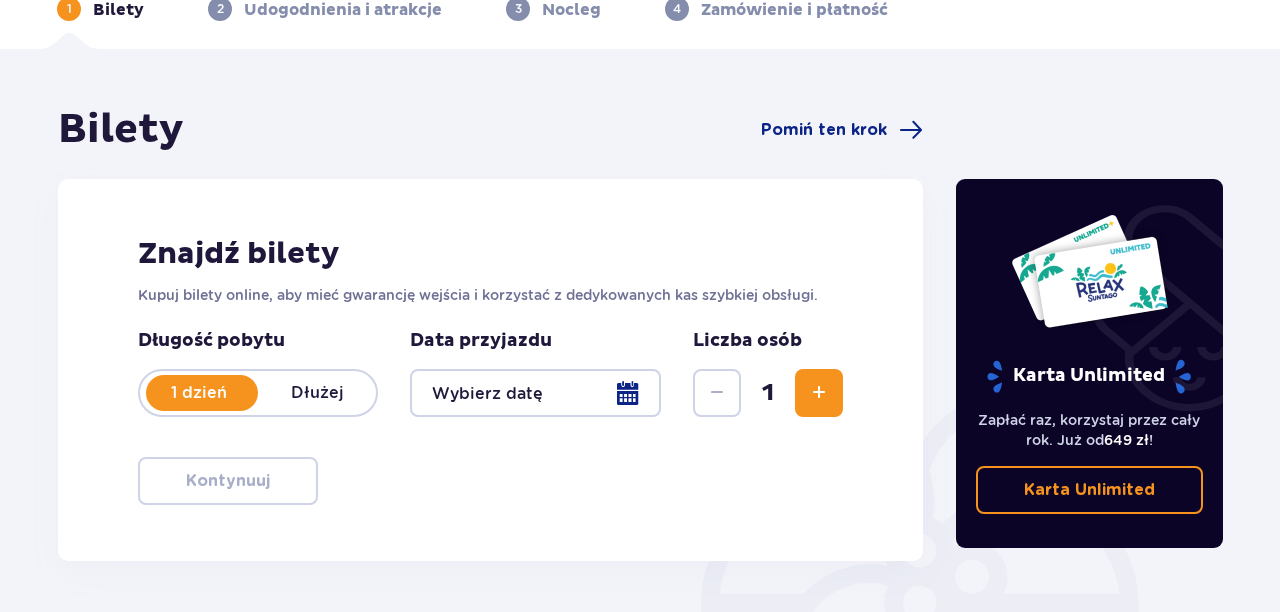 click at bounding box center (535, 393) 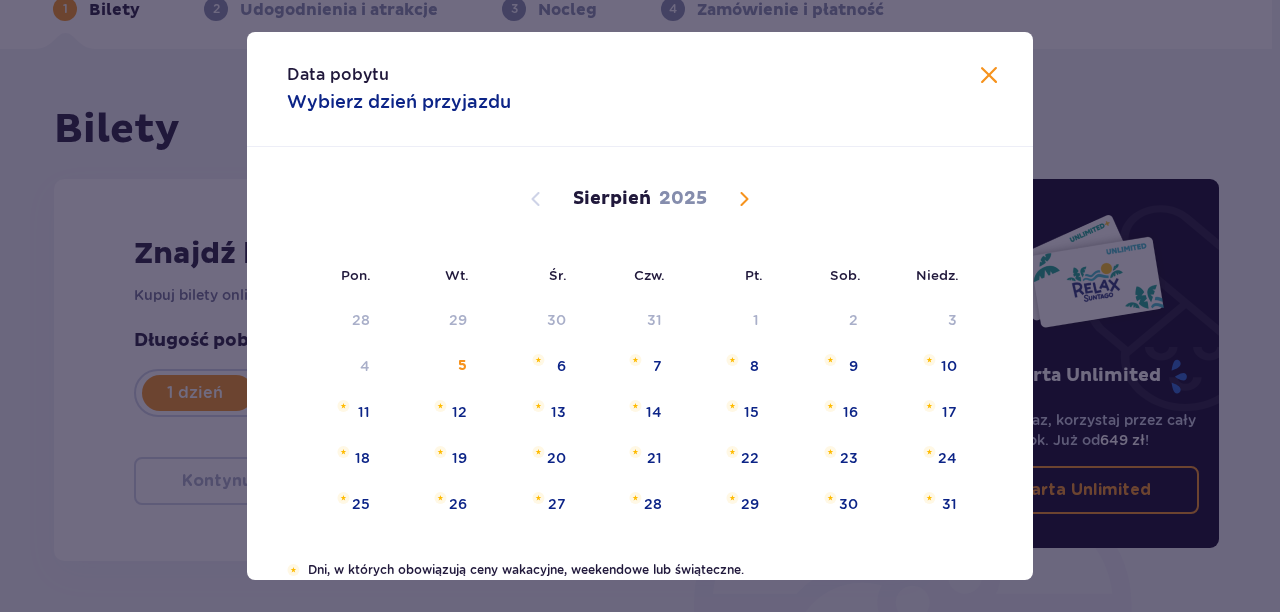 drag, startPoint x: 944, startPoint y: 359, endPoint x: 795, endPoint y: 268, distance: 174.59096 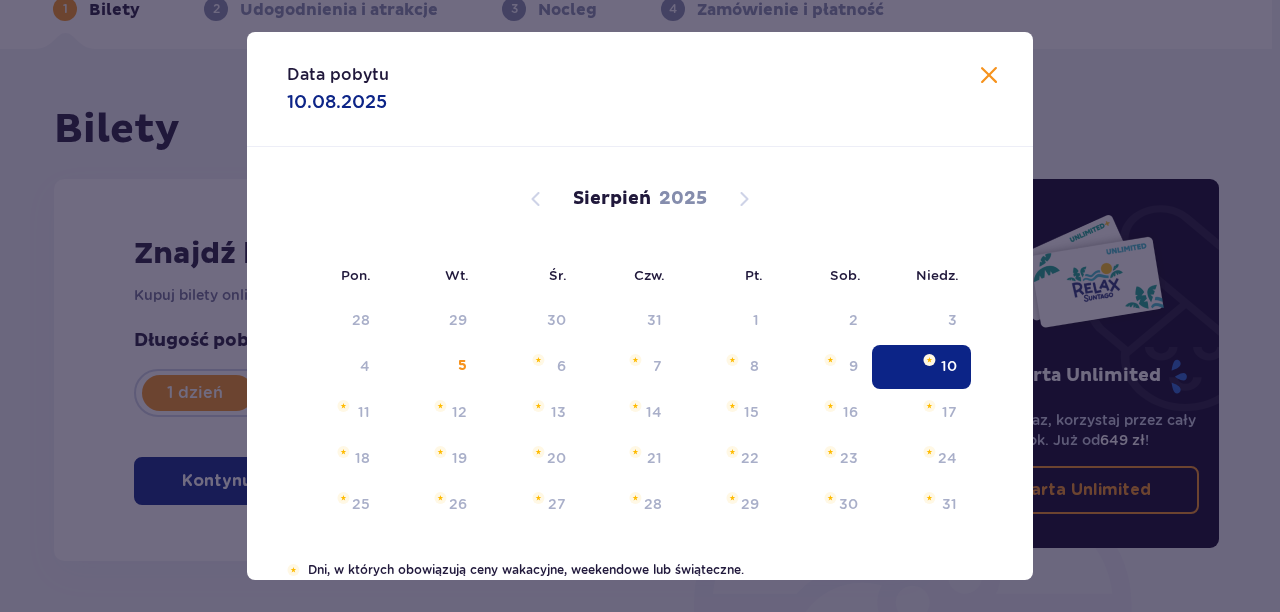 type on "10.08.25" 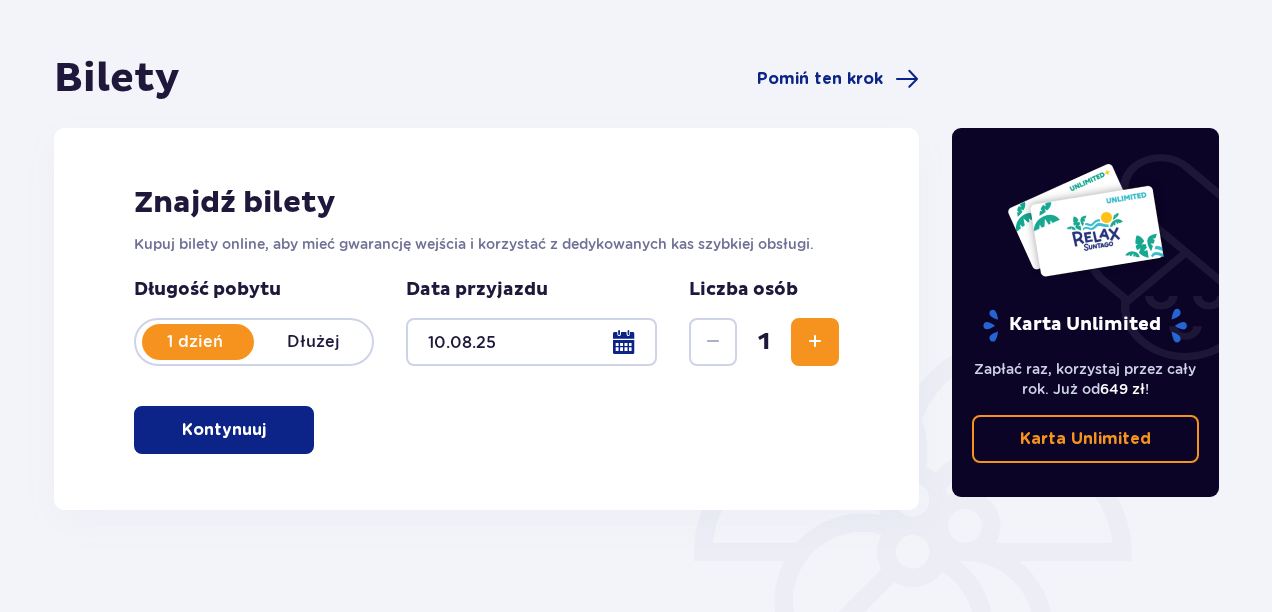 scroll, scrollTop: 307, scrollLeft: 0, axis: vertical 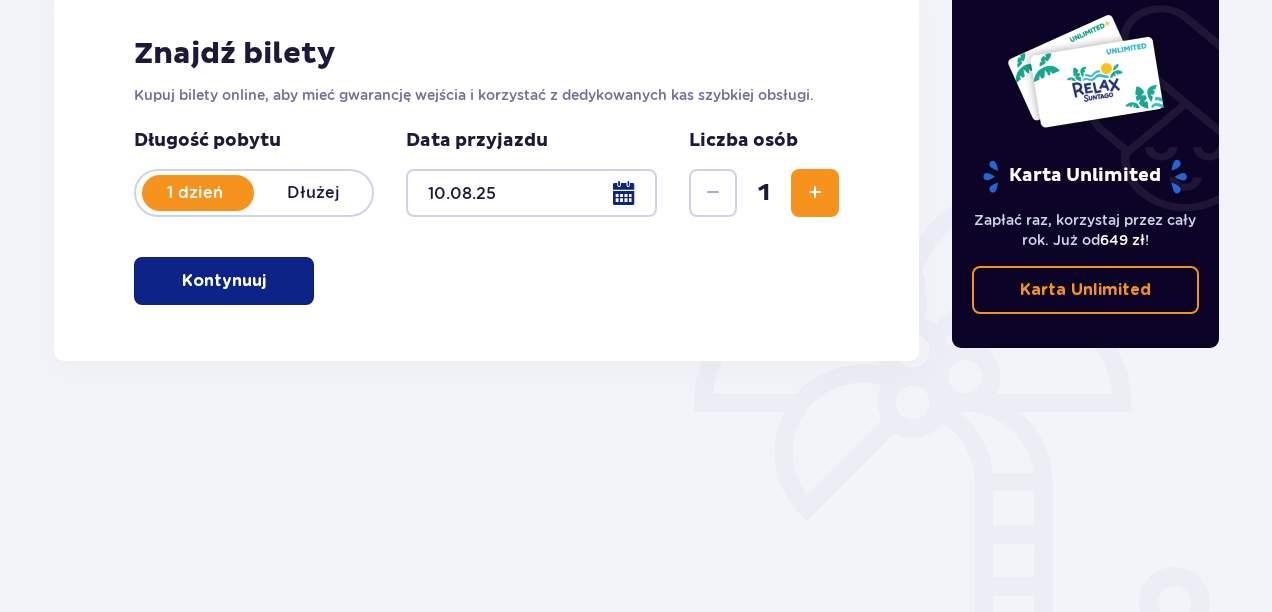 click at bounding box center (815, 193) 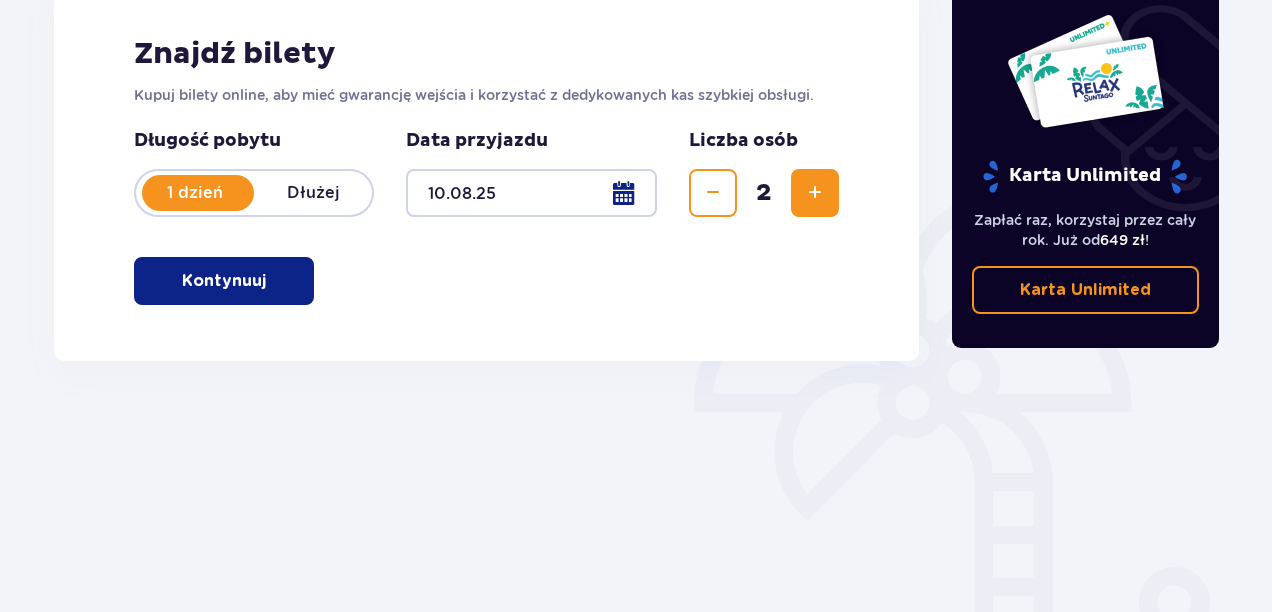 click at bounding box center (815, 193) 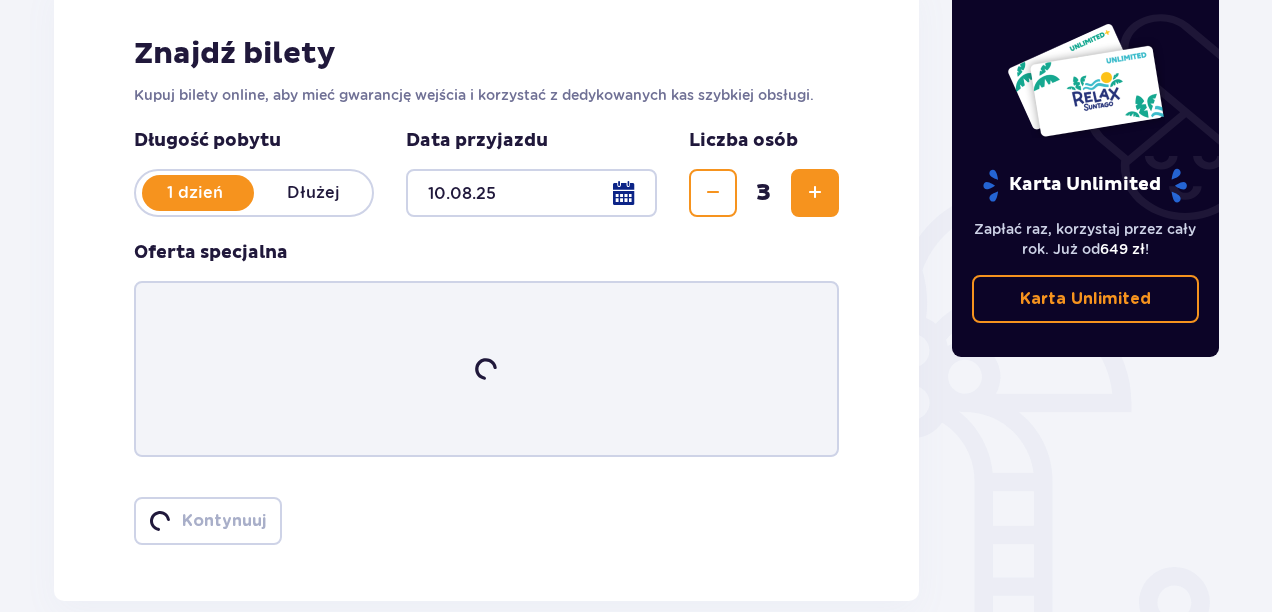 click at bounding box center [815, 193] 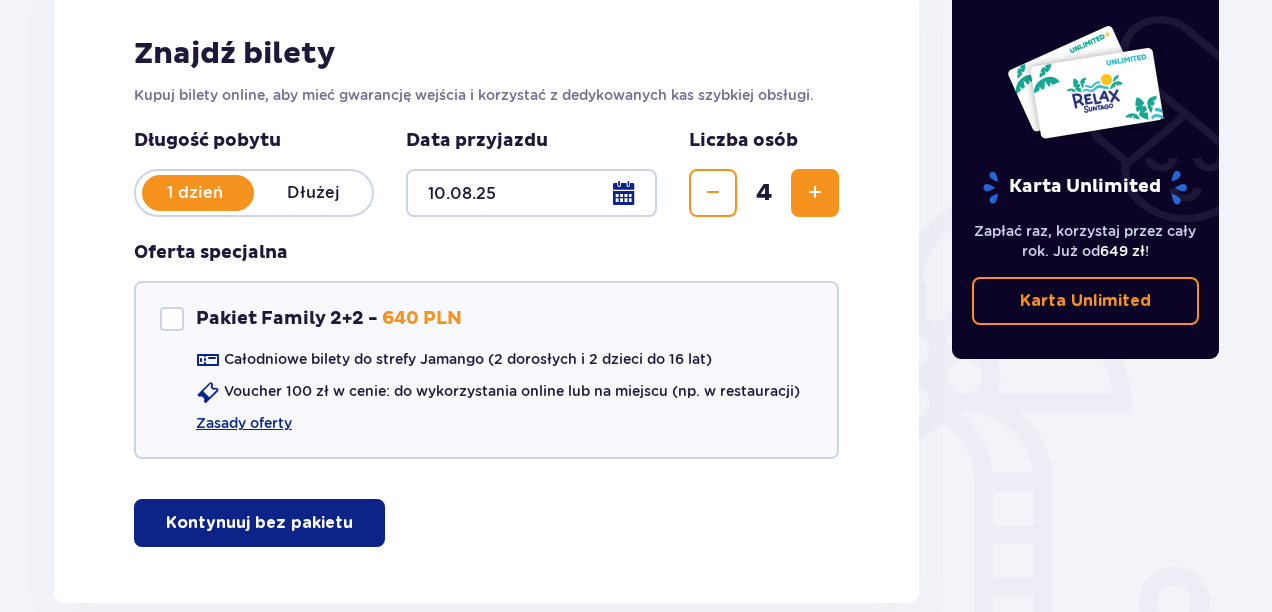 click at bounding box center (815, 193) 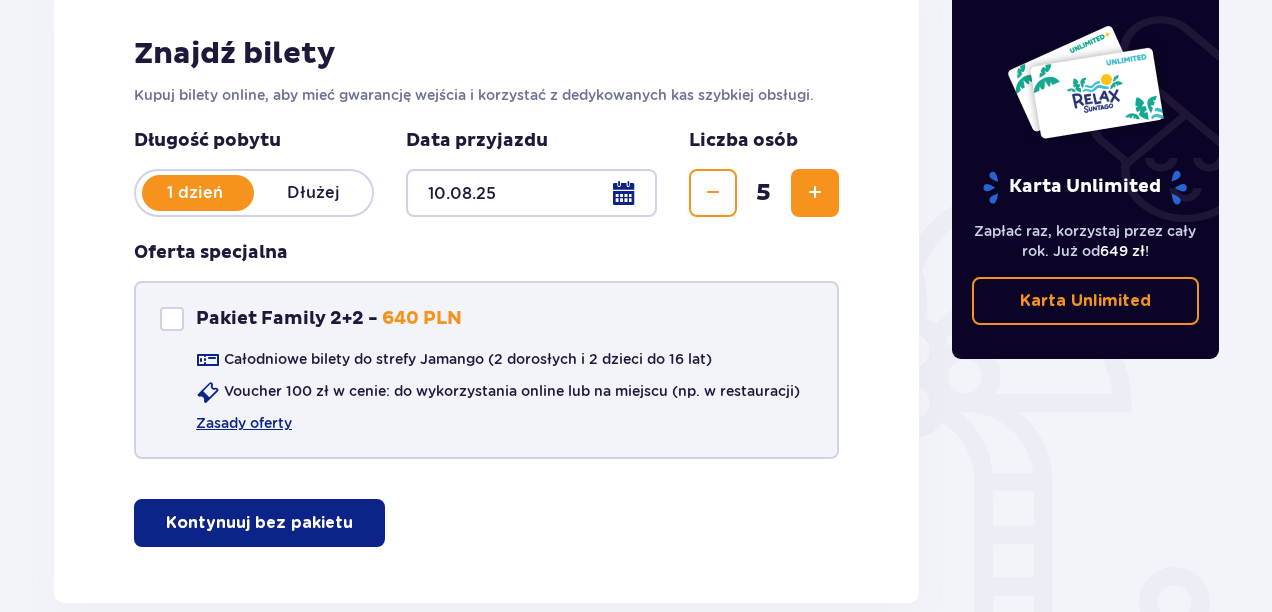 scroll, scrollTop: 407, scrollLeft: 0, axis: vertical 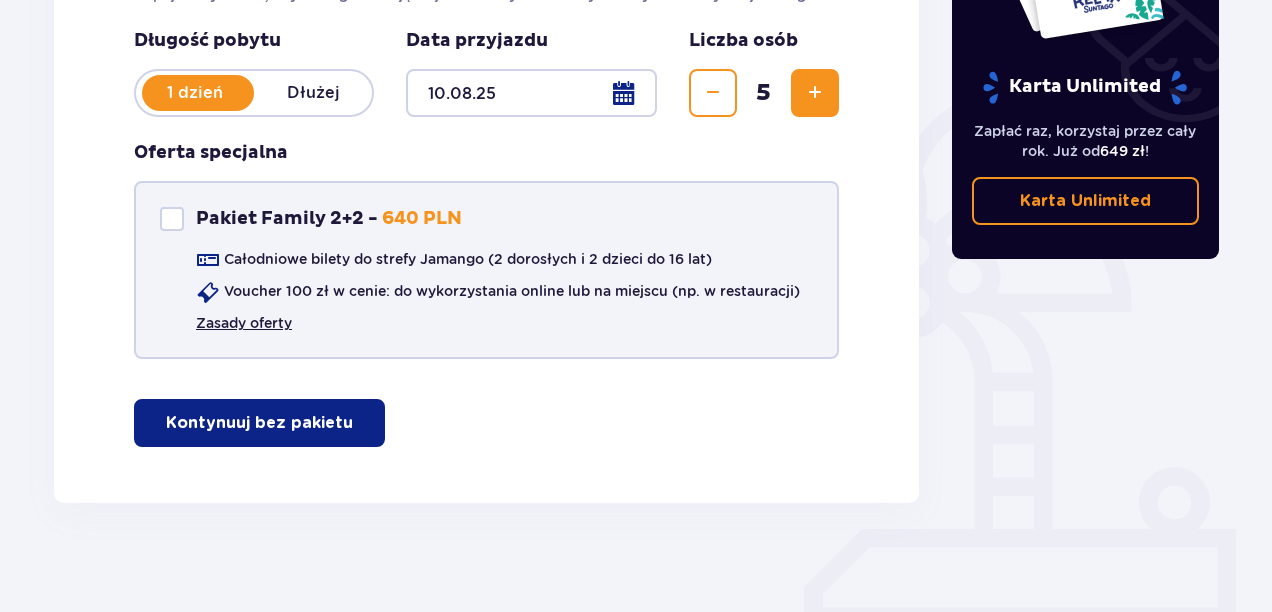 click on "Zasady oferty" at bounding box center [244, 323] 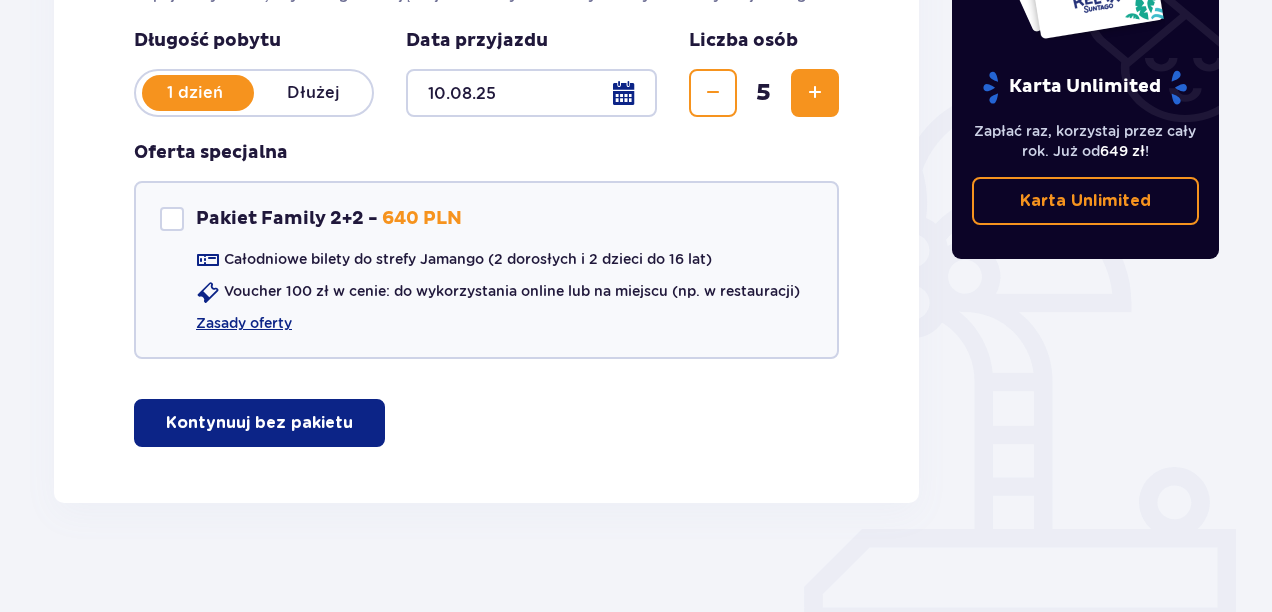 click on "Kontynuuj bez pakietu" at bounding box center (259, 423) 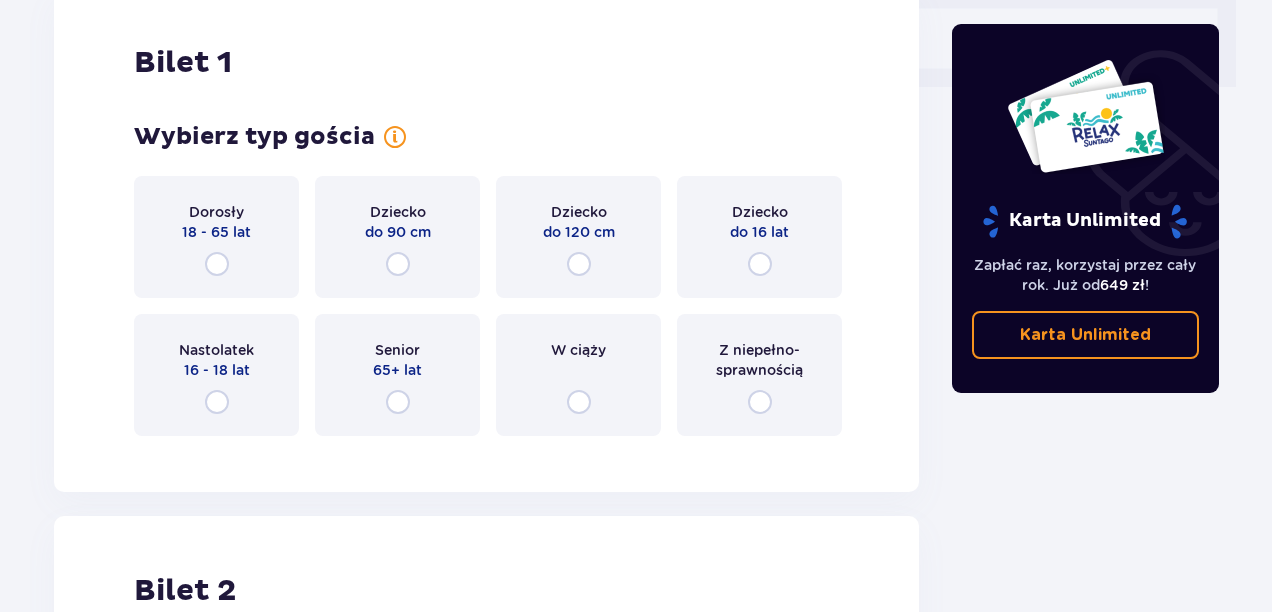 scroll, scrollTop: 910, scrollLeft: 0, axis: vertical 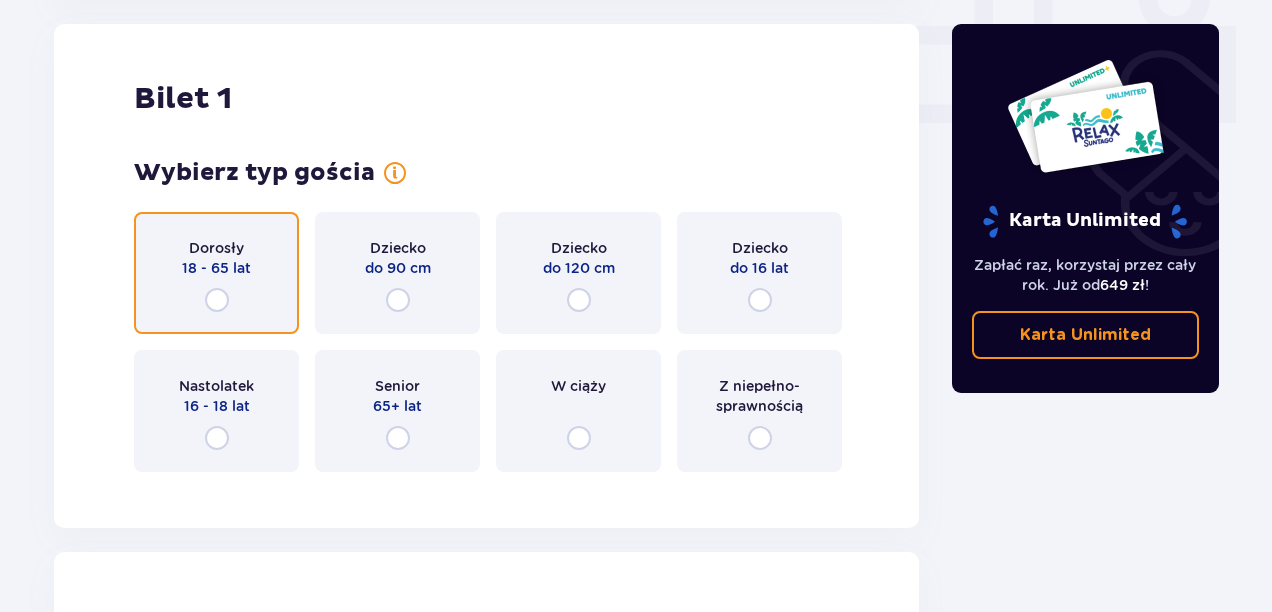 drag, startPoint x: 216, startPoint y: 299, endPoint x: 242, endPoint y: 344, distance: 51.971146 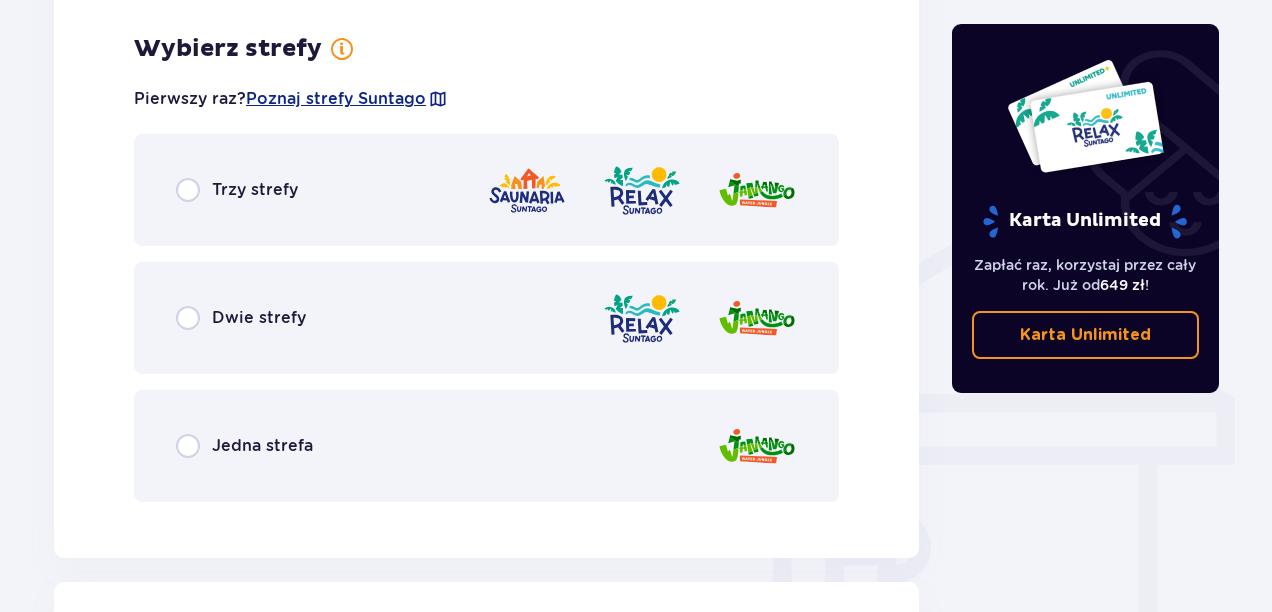 scroll, scrollTop: 1398, scrollLeft: 0, axis: vertical 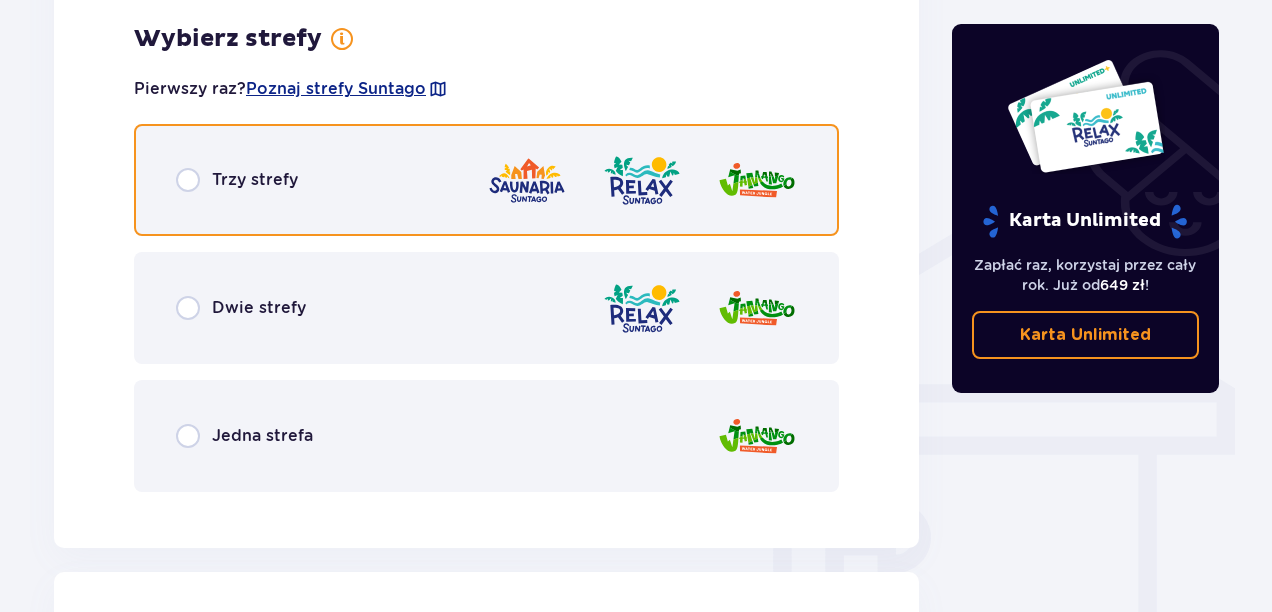 click at bounding box center [188, 180] 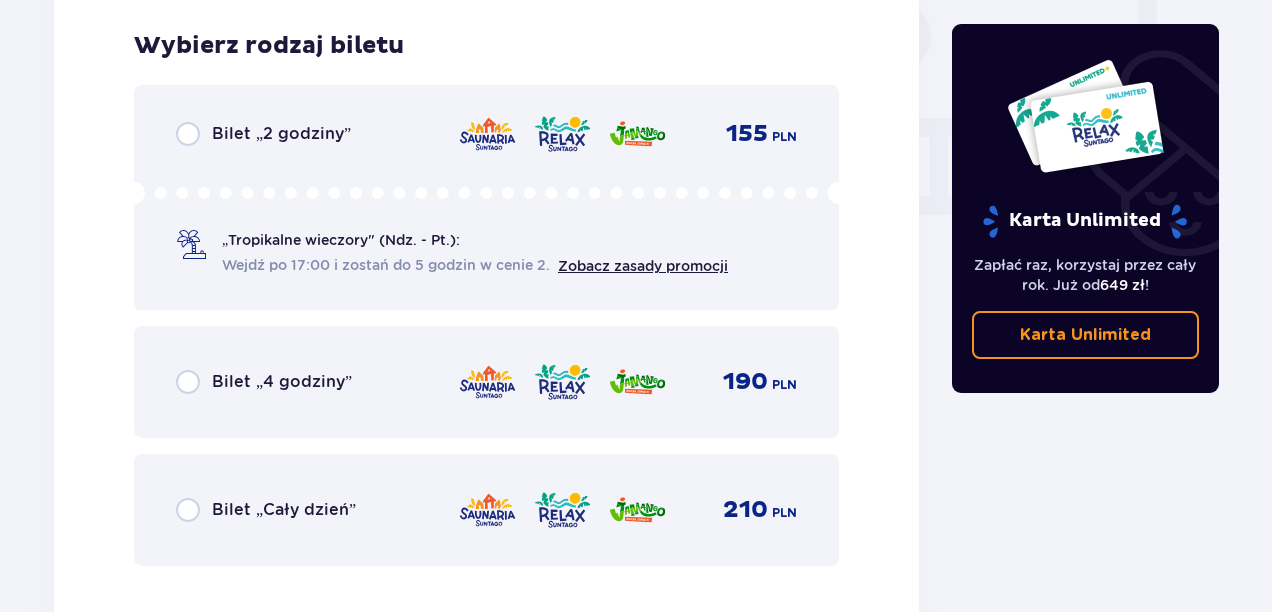 scroll, scrollTop: 1906, scrollLeft: 0, axis: vertical 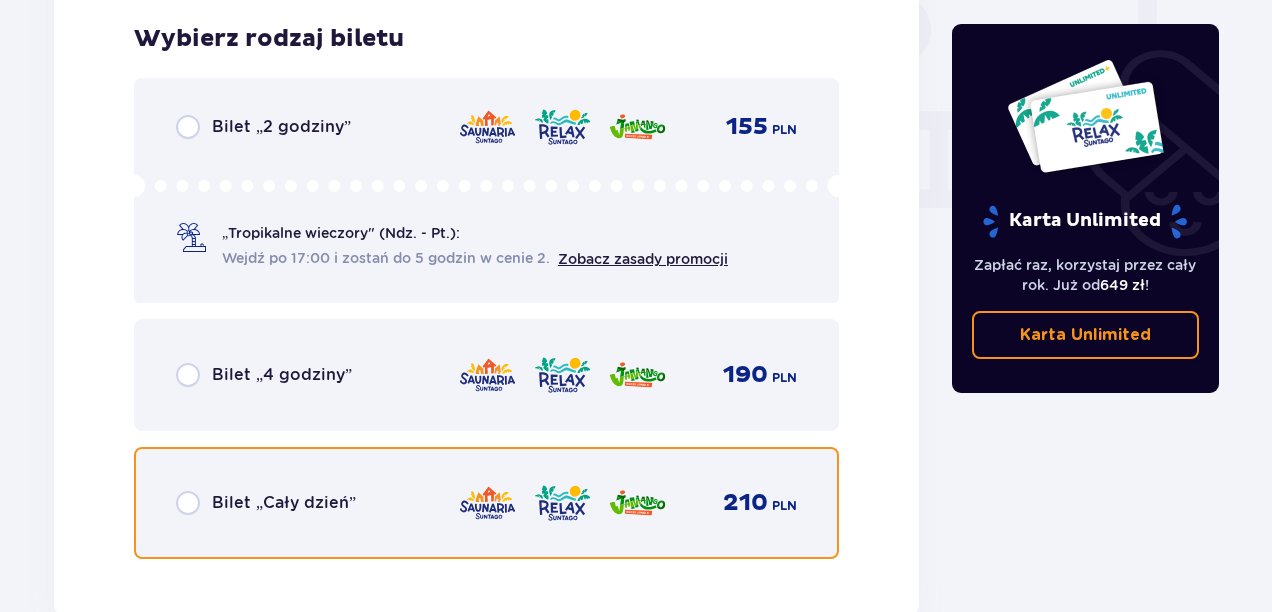click at bounding box center [188, 503] 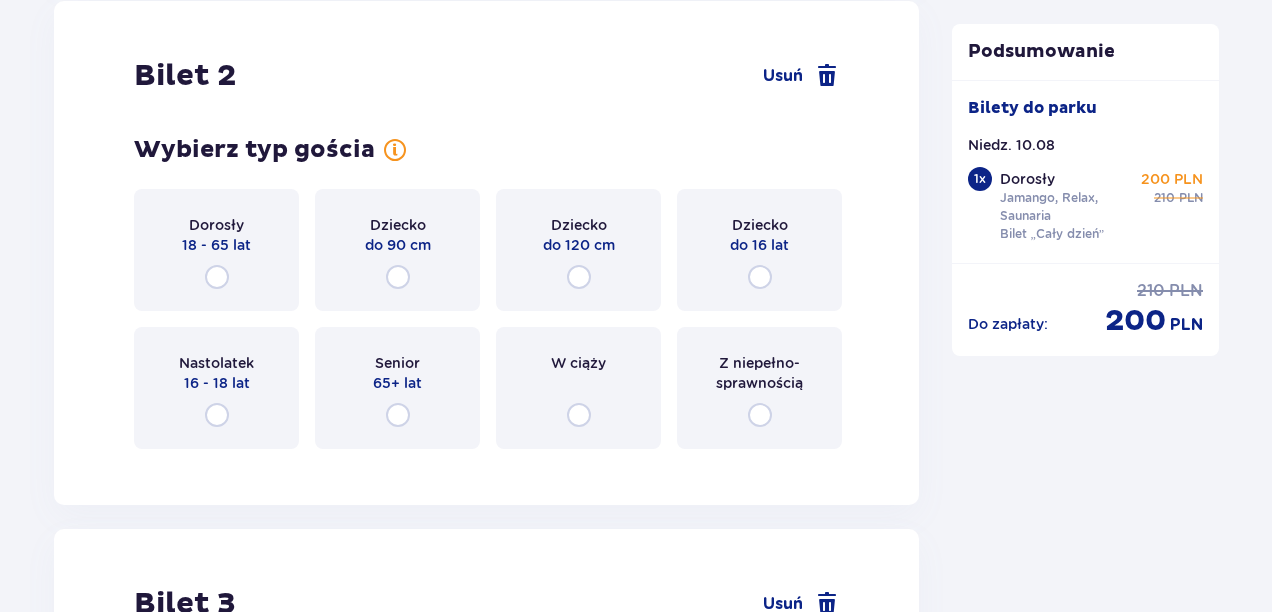 scroll, scrollTop: 2521, scrollLeft: 0, axis: vertical 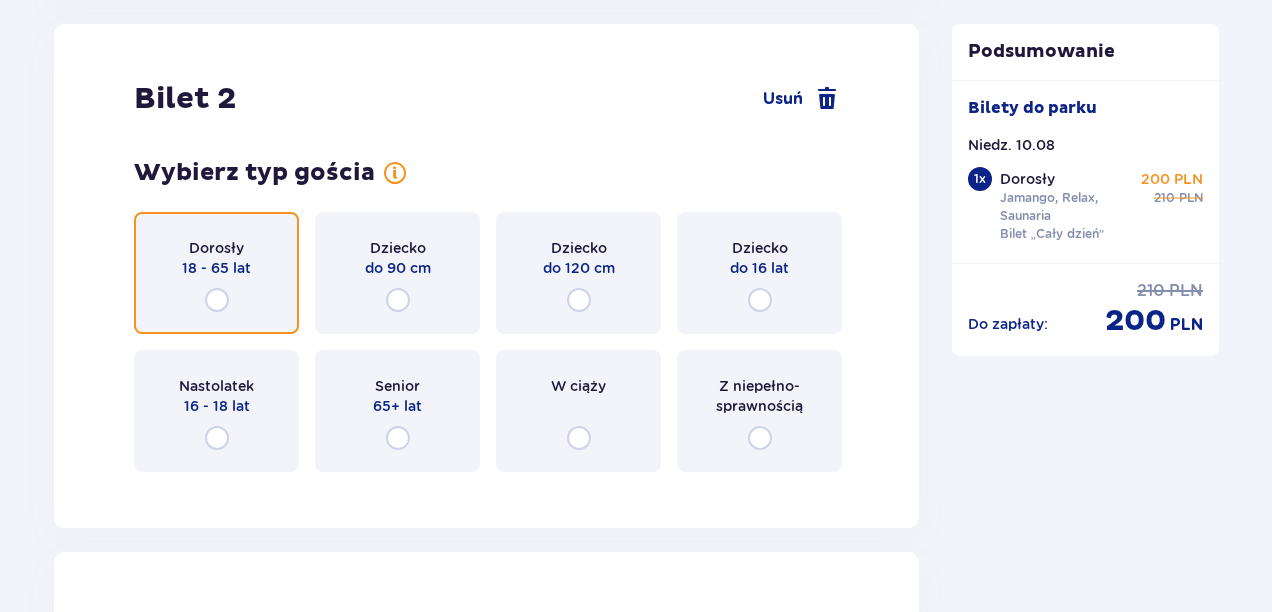 click at bounding box center (217, 300) 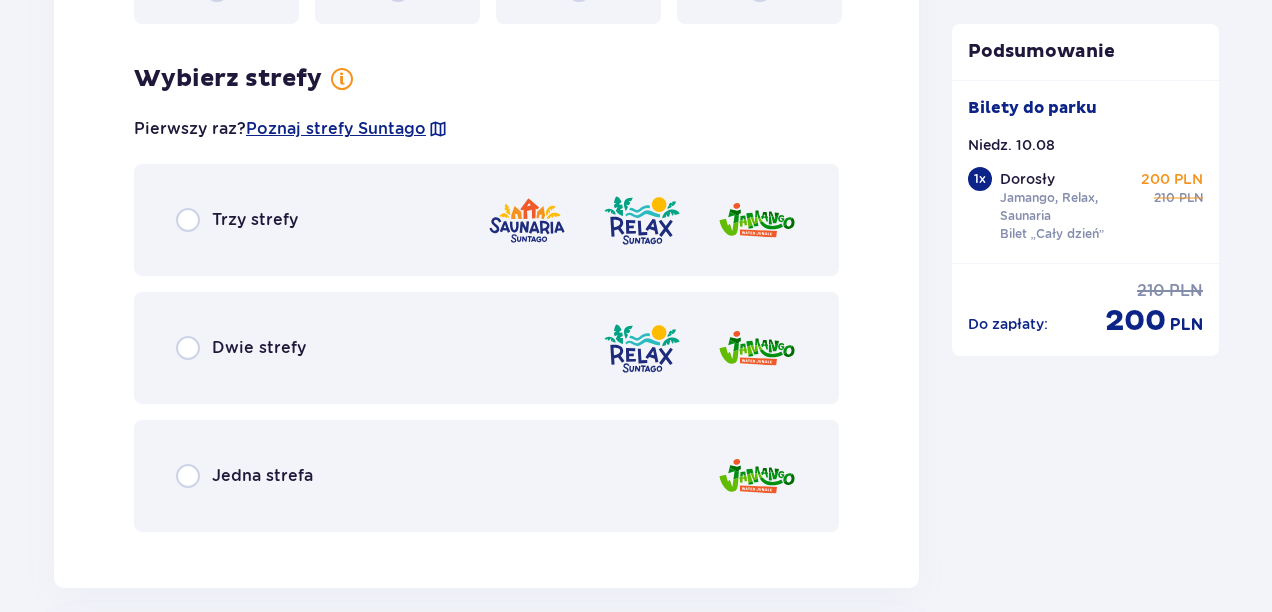 scroll, scrollTop: 3009, scrollLeft: 0, axis: vertical 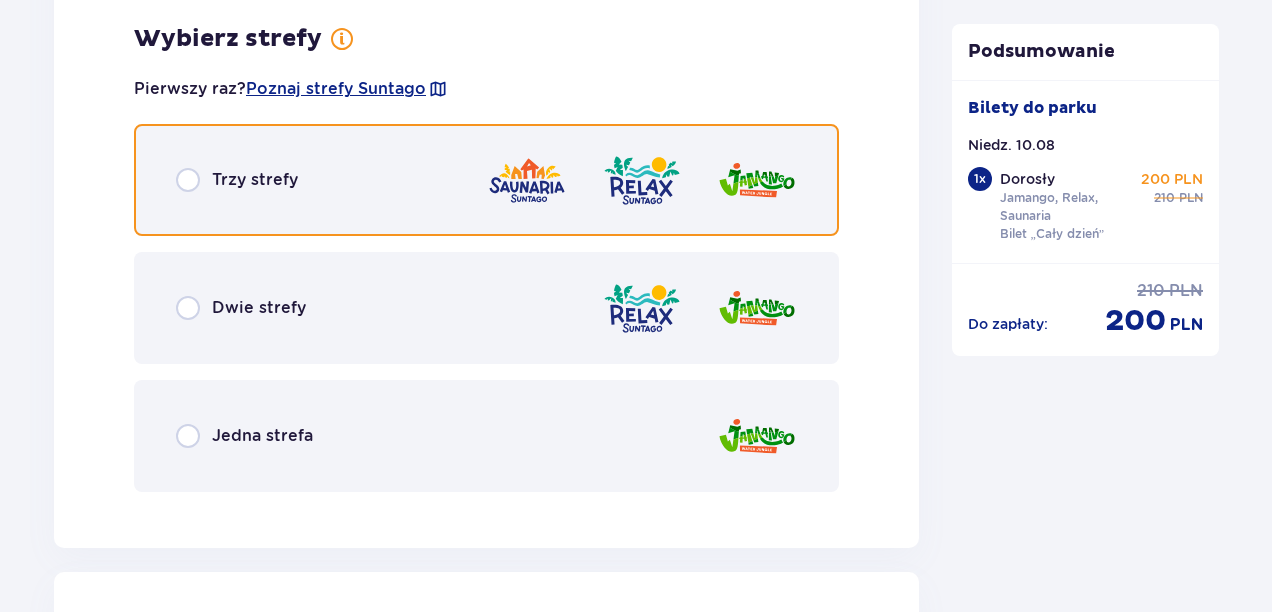 click at bounding box center [188, 180] 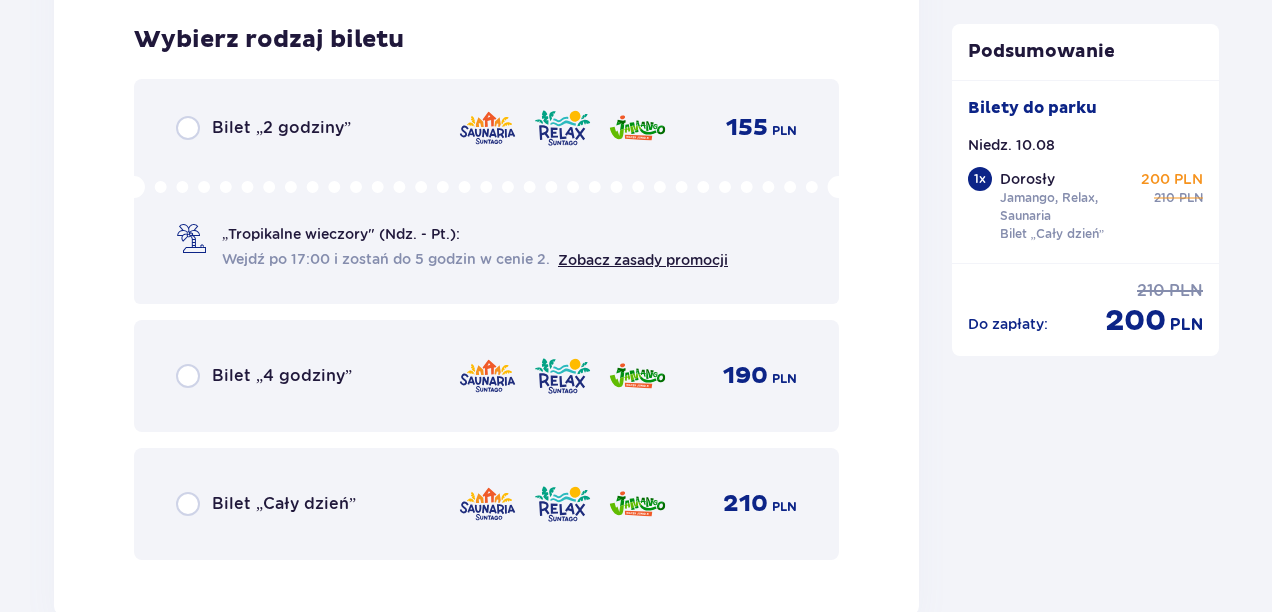 scroll, scrollTop: 3517, scrollLeft: 0, axis: vertical 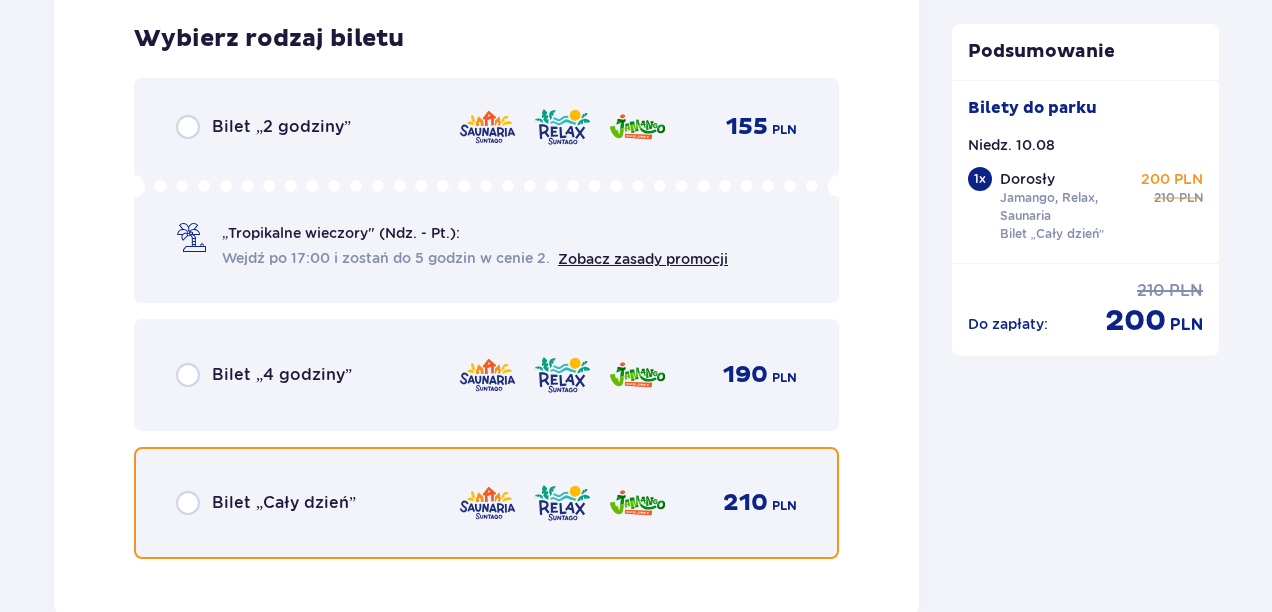 click at bounding box center (188, 503) 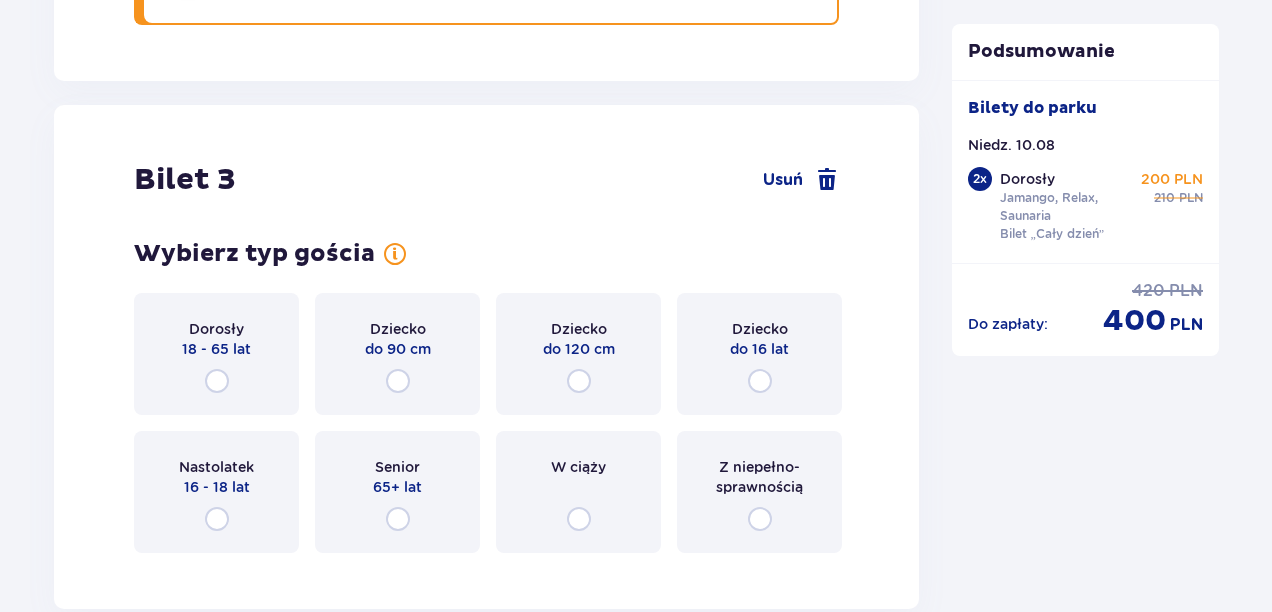 scroll, scrollTop: 4032, scrollLeft: 0, axis: vertical 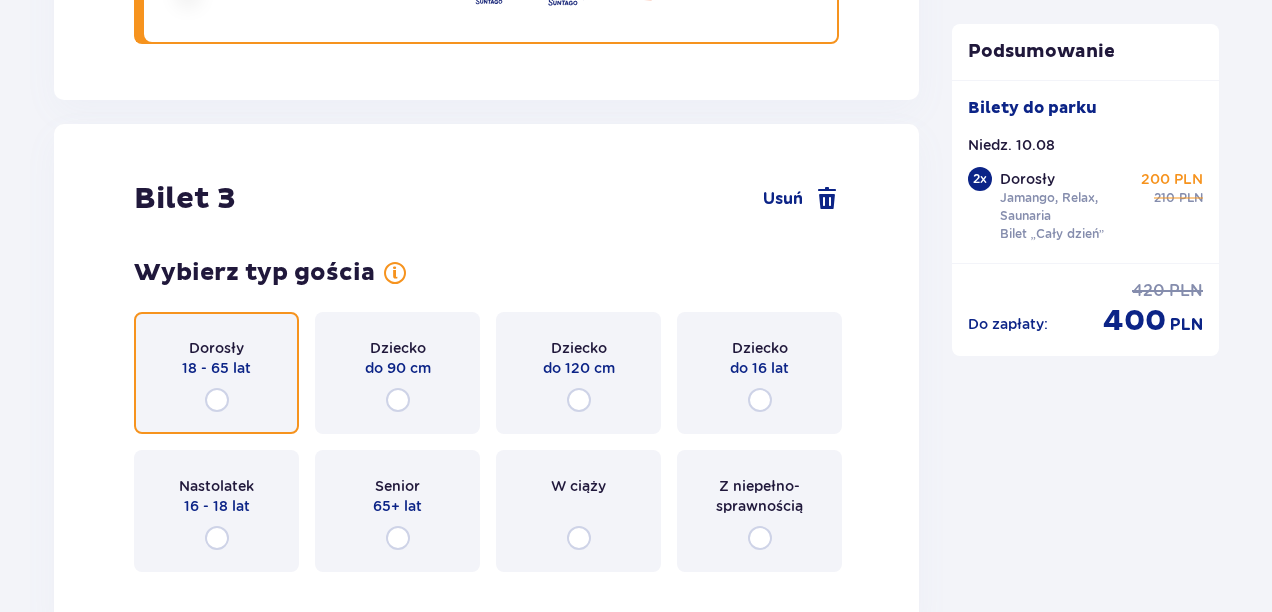 click at bounding box center [217, 400] 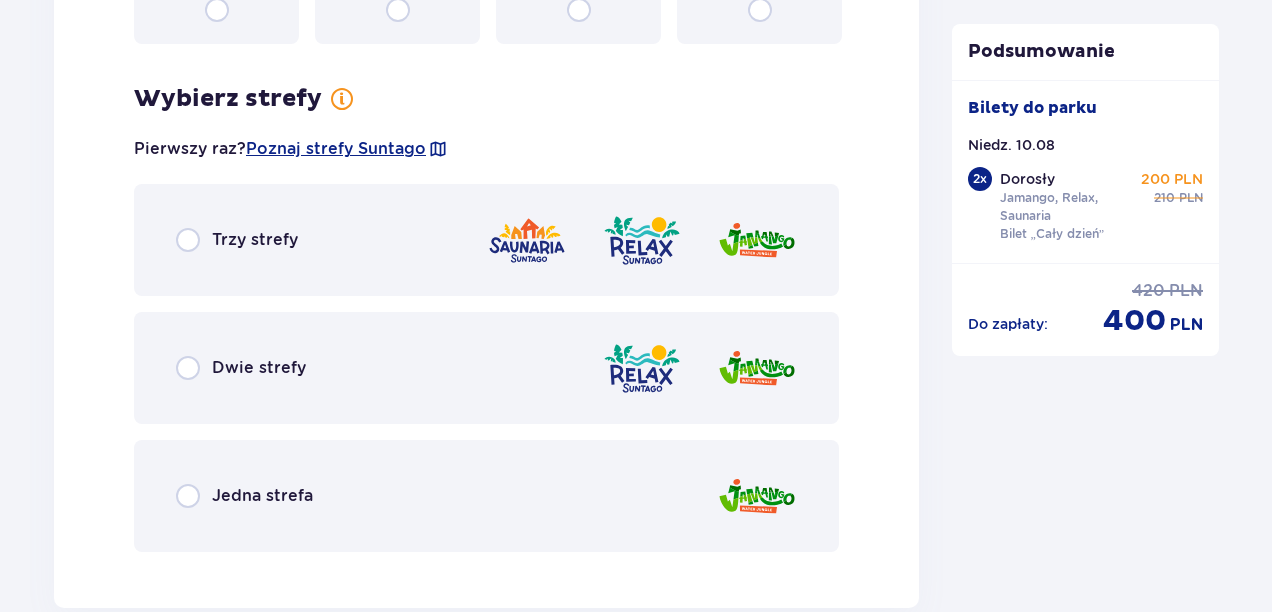 scroll, scrollTop: 4620, scrollLeft: 0, axis: vertical 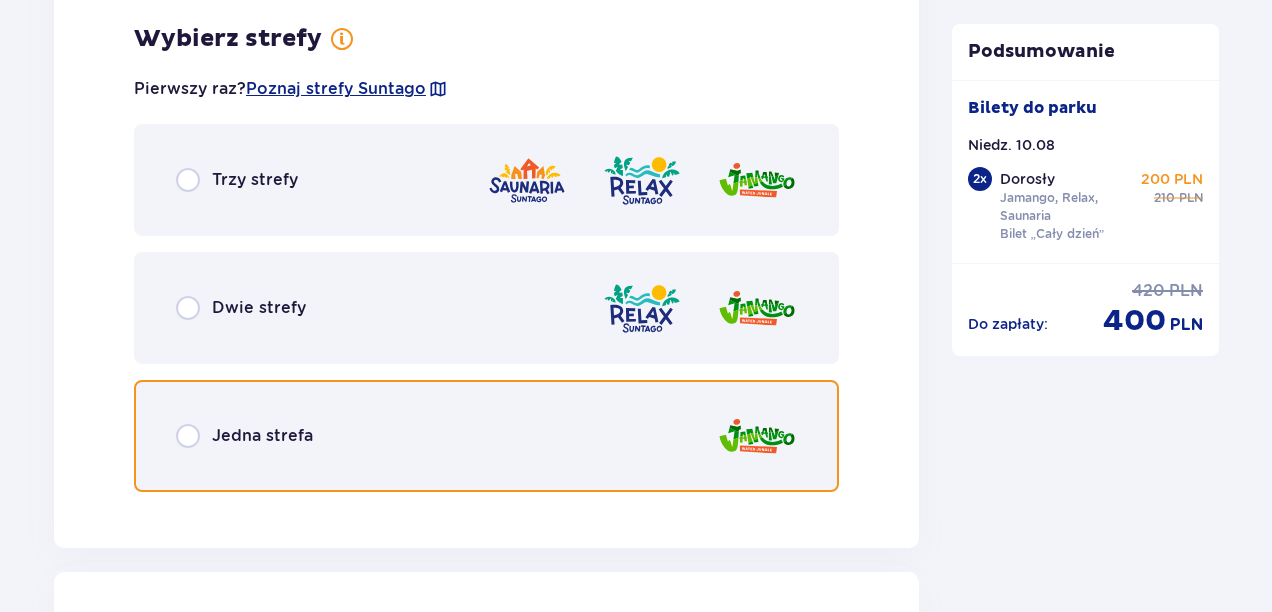 click at bounding box center [188, 436] 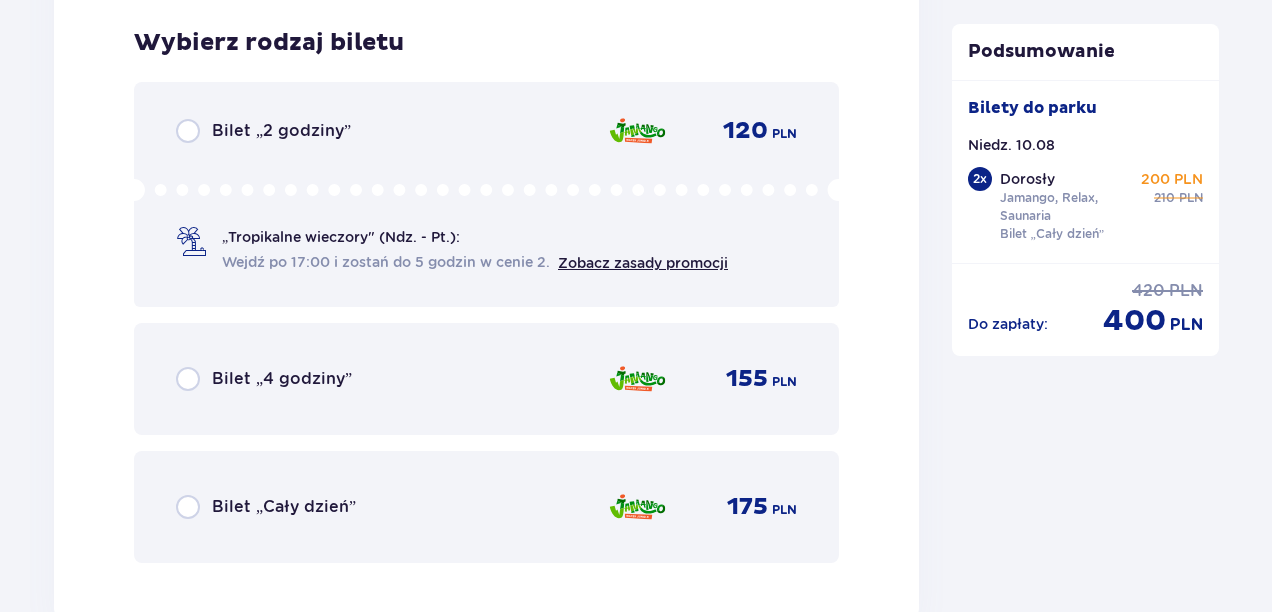 scroll, scrollTop: 5128, scrollLeft: 0, axis: vertical 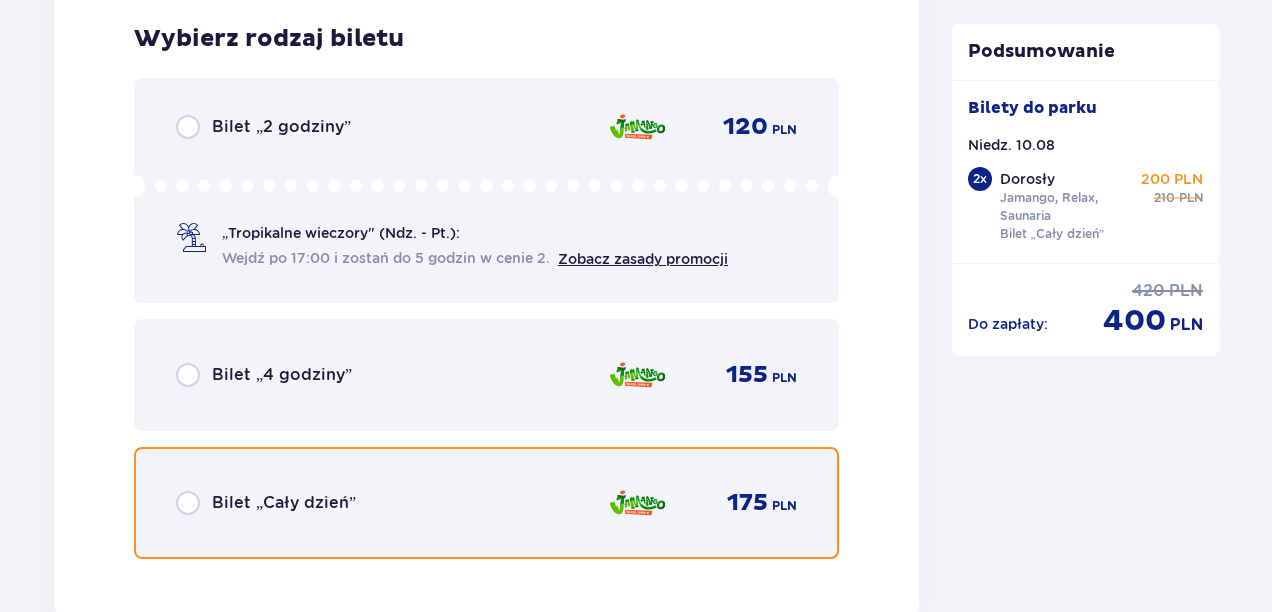 click at bounding box center [188, 503] 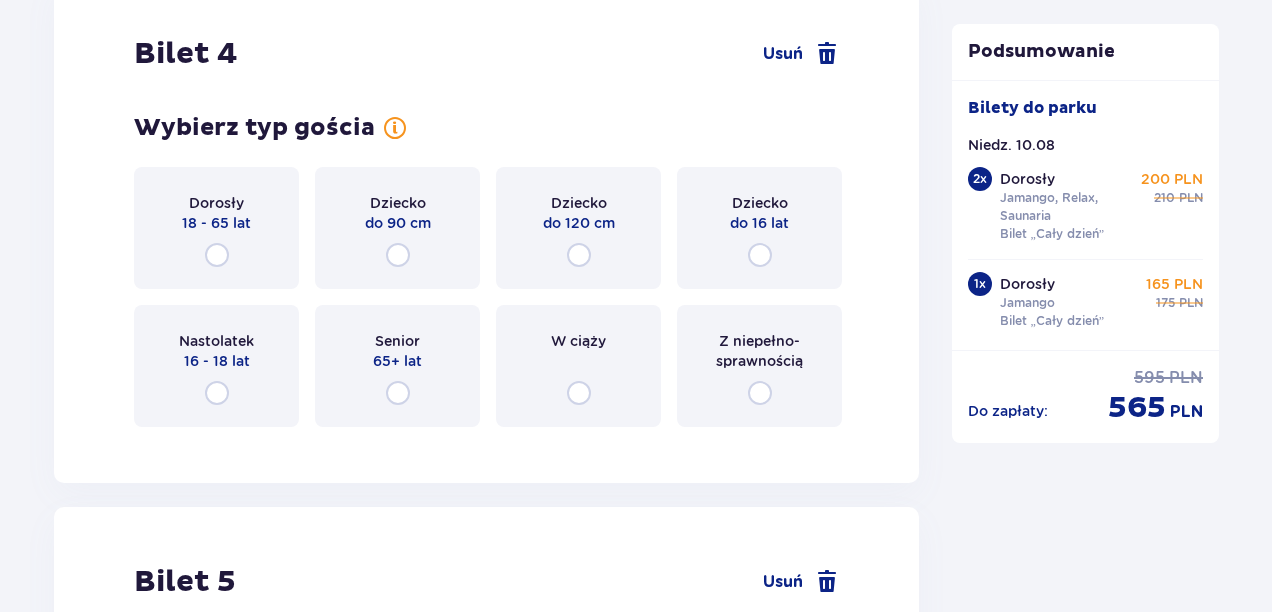 scroll, scrollTop: 5738, scrollLeft: 0, axis: vertical 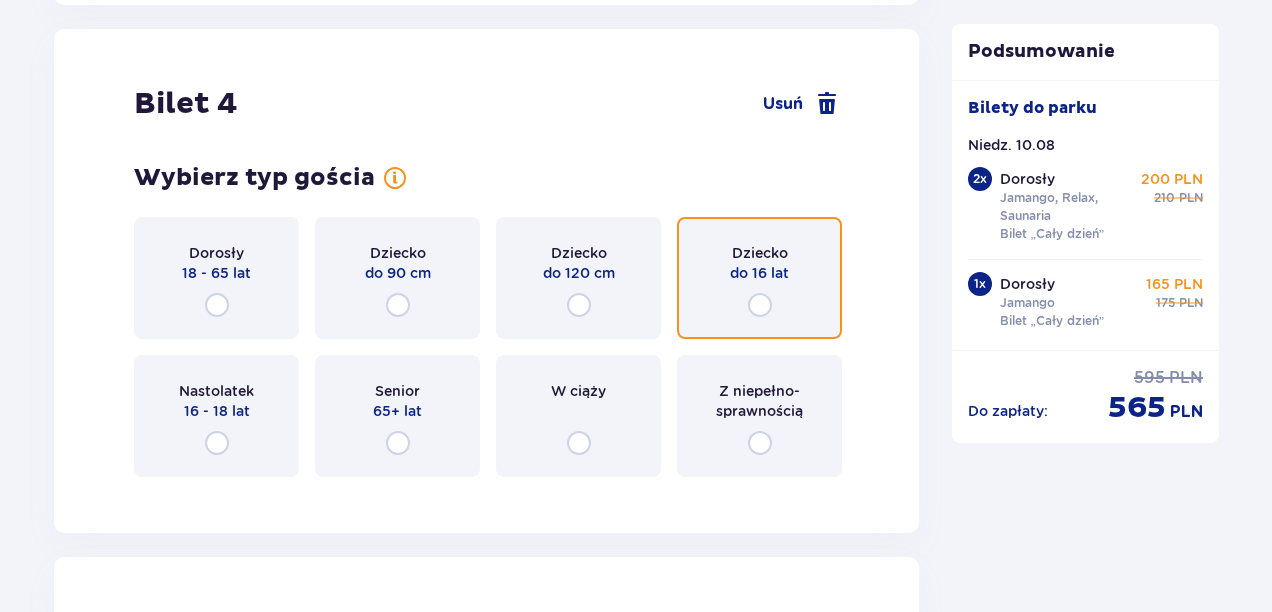 click at bounding box center [760, 305] 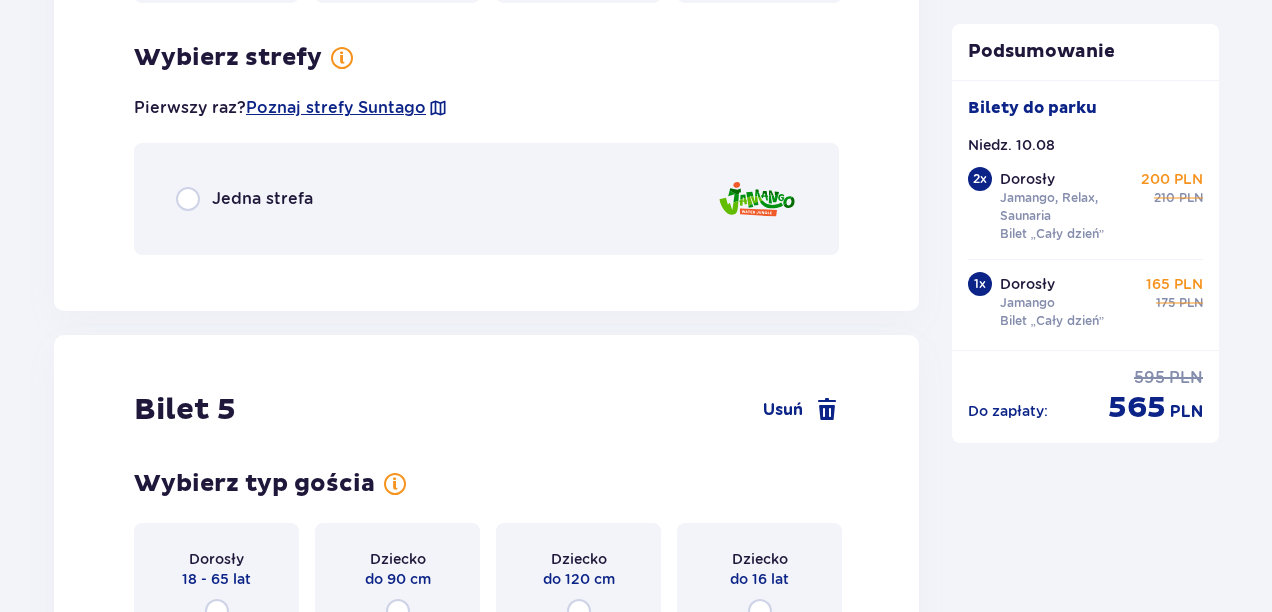 scroll, scrollTop: 6231, scrollLeft: 0, axis: vertical 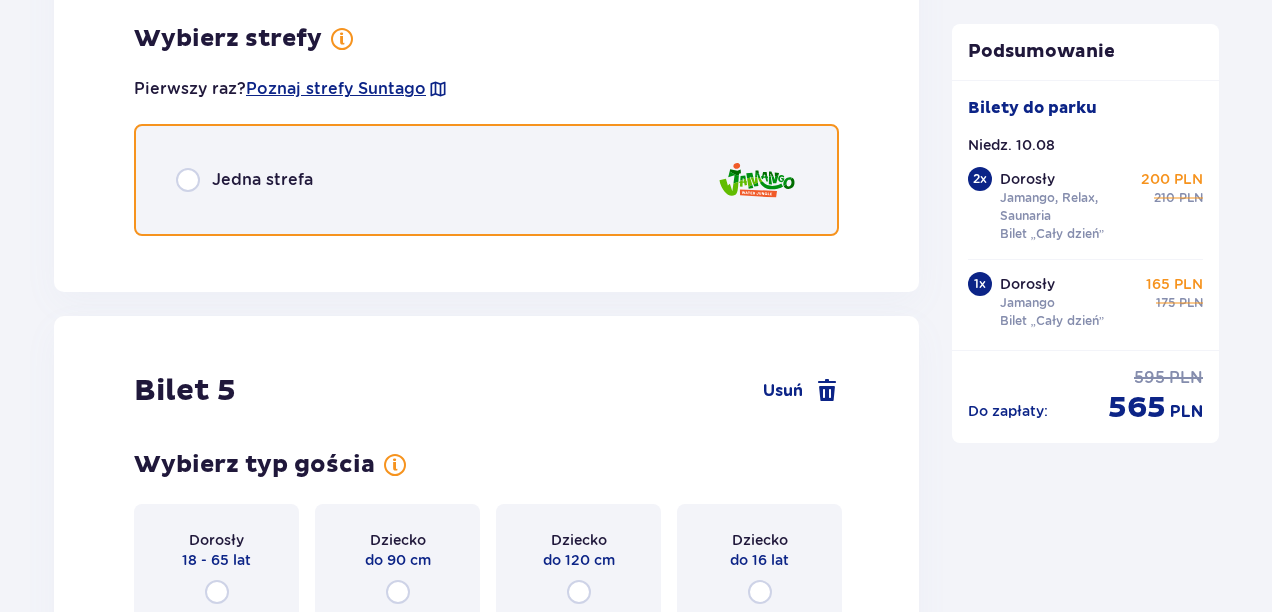 click at bounding box center [188, 180] 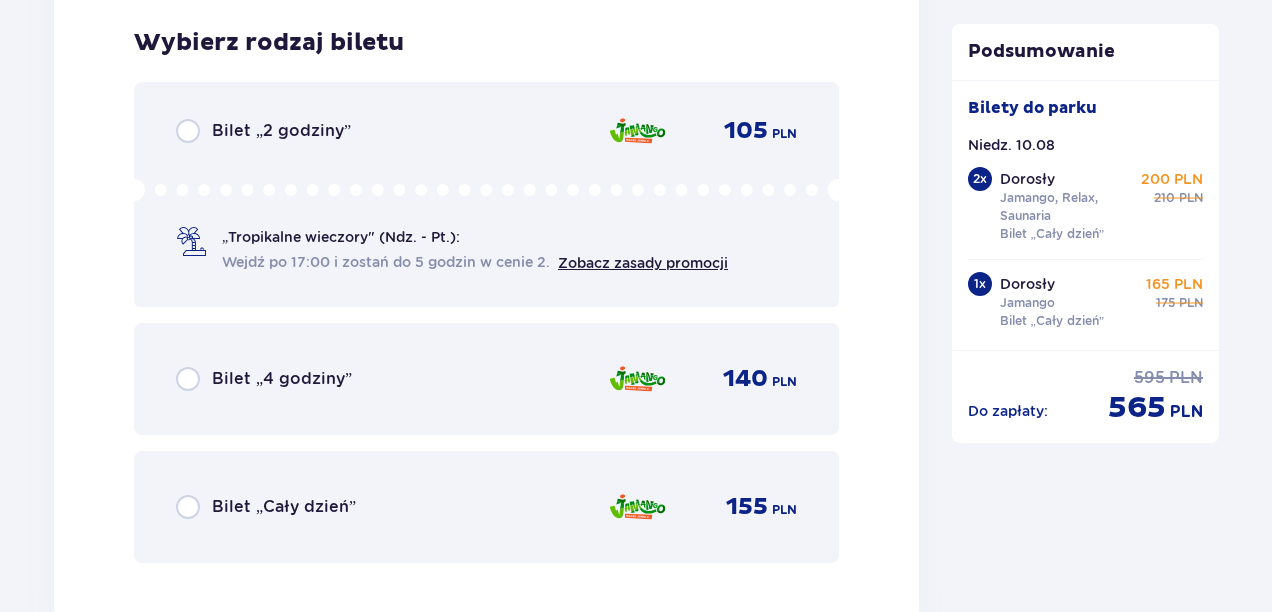 scroll, scrollTop: 6483, scrollLeft: 0, axis: vertical 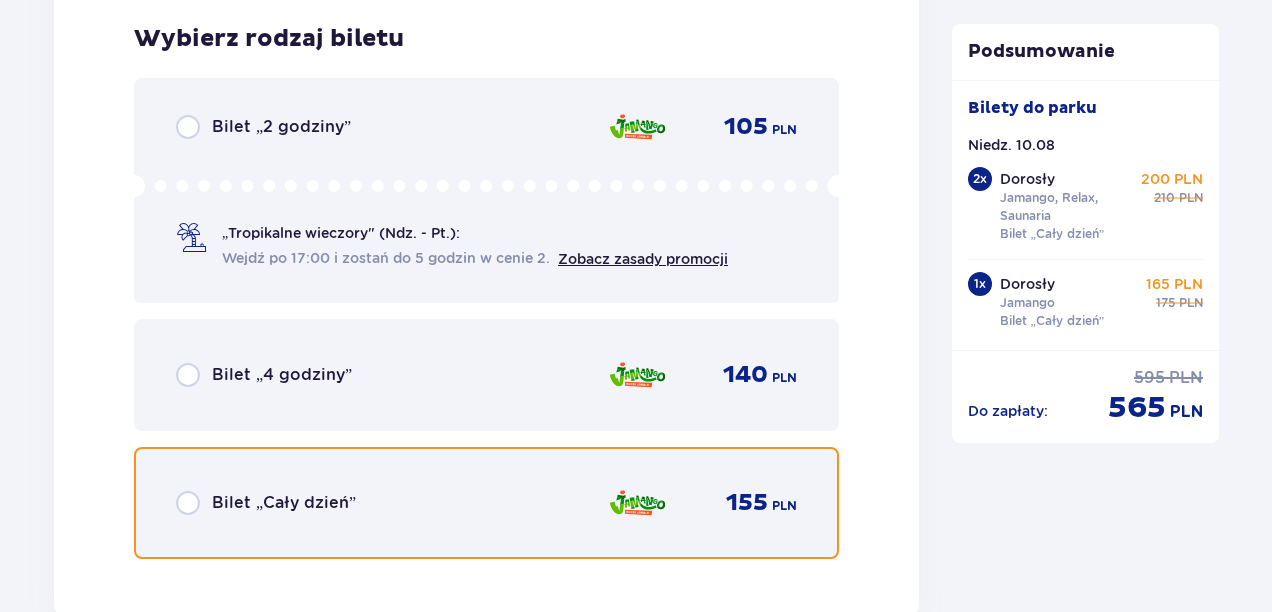 click at bounding box center [188, 503] 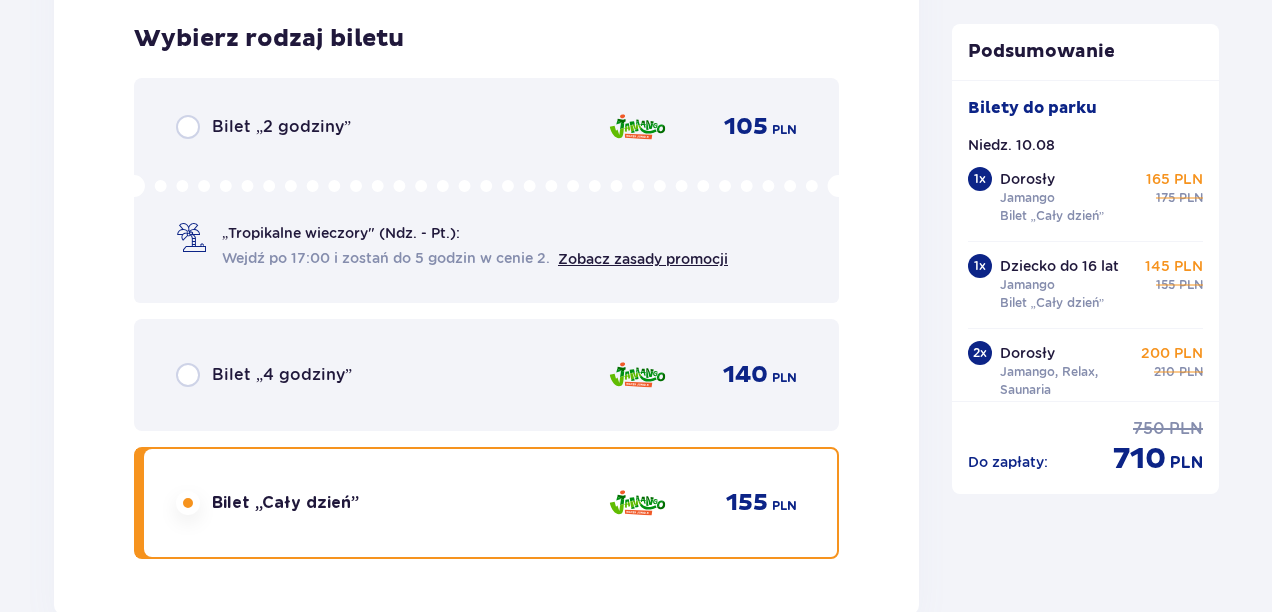scroll, scrollTop: 7098, scrollLeft: 0, axis: vertical 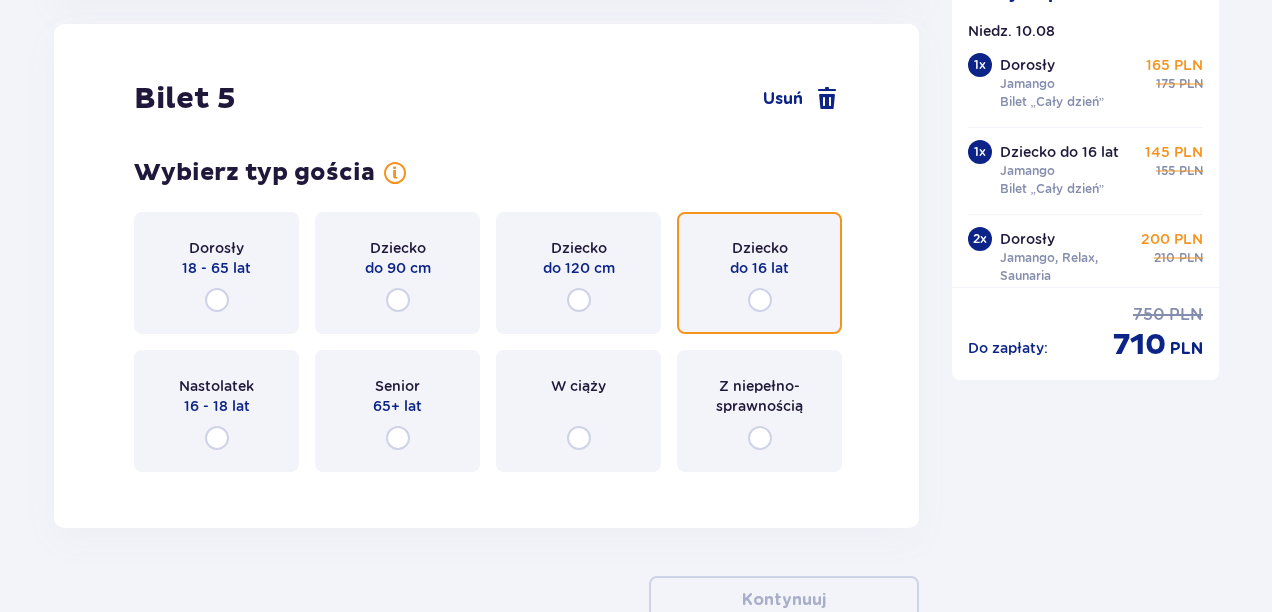 click at bounding box center [760, 300] 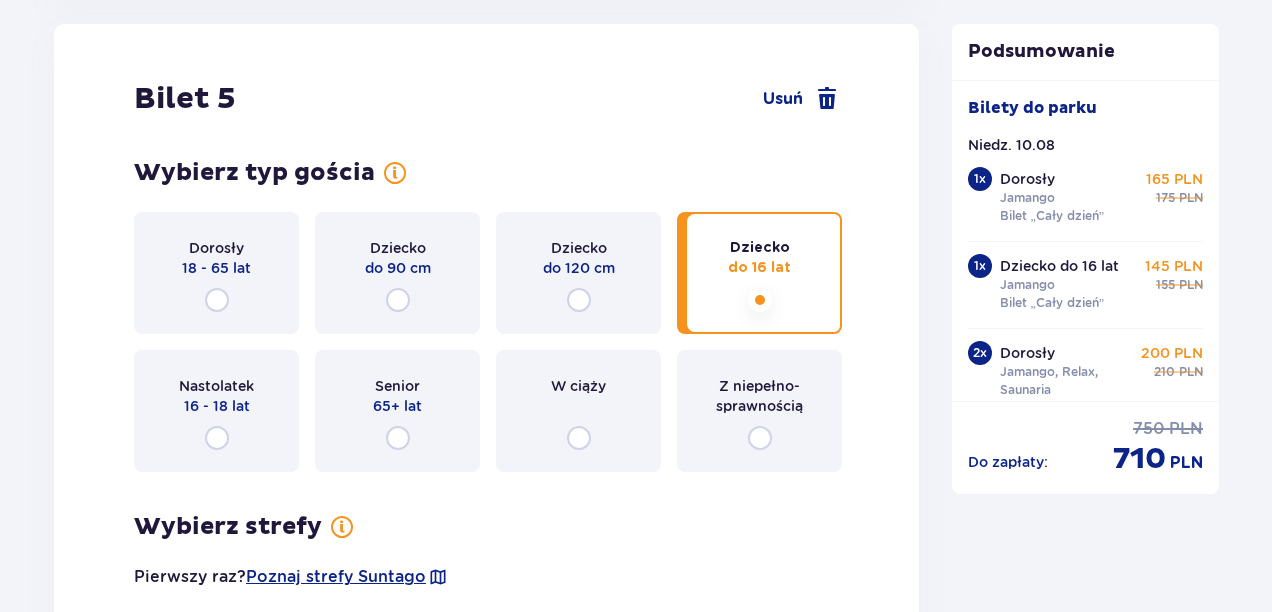 scroll, scrollTop: 7482, scrollLeft: 0, axis: vertical 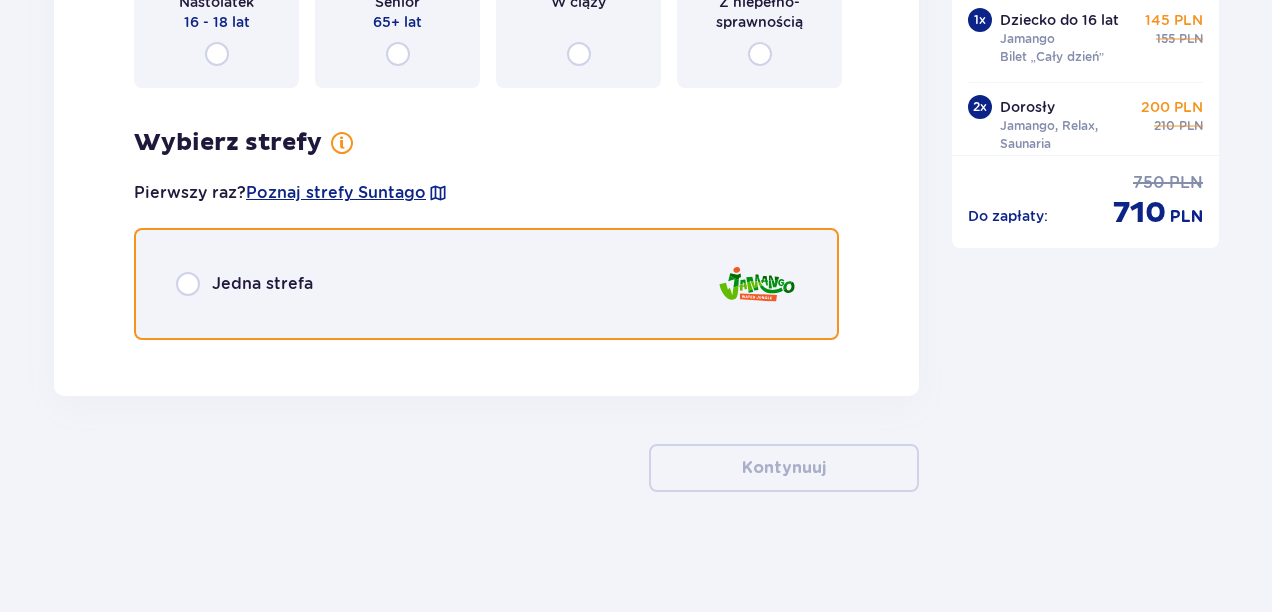 click at bounding box center [188, 284] 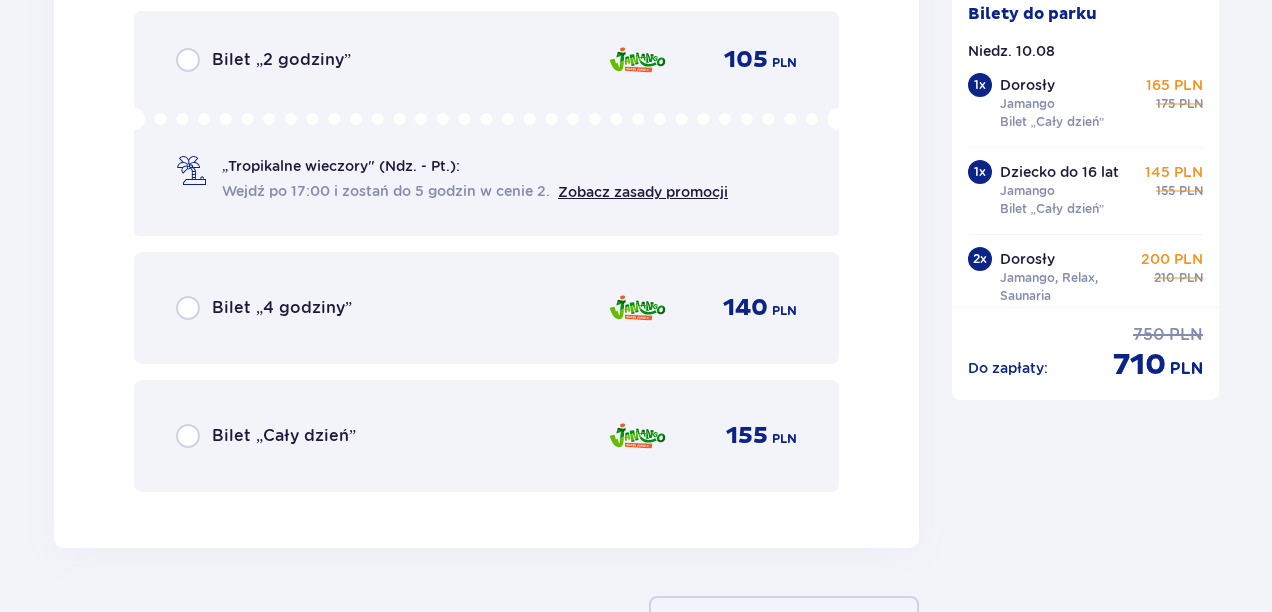 scroll, scrollTop: 8038, scrollLeft: 0, axis: vertical 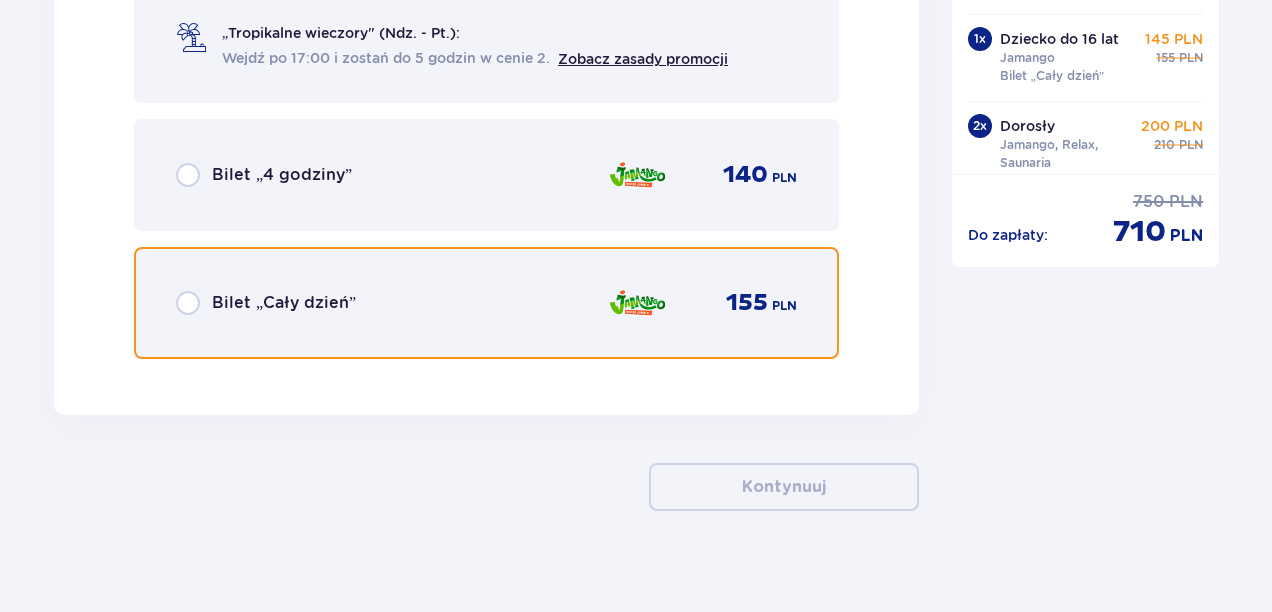 click at bounding box center [188, 303] 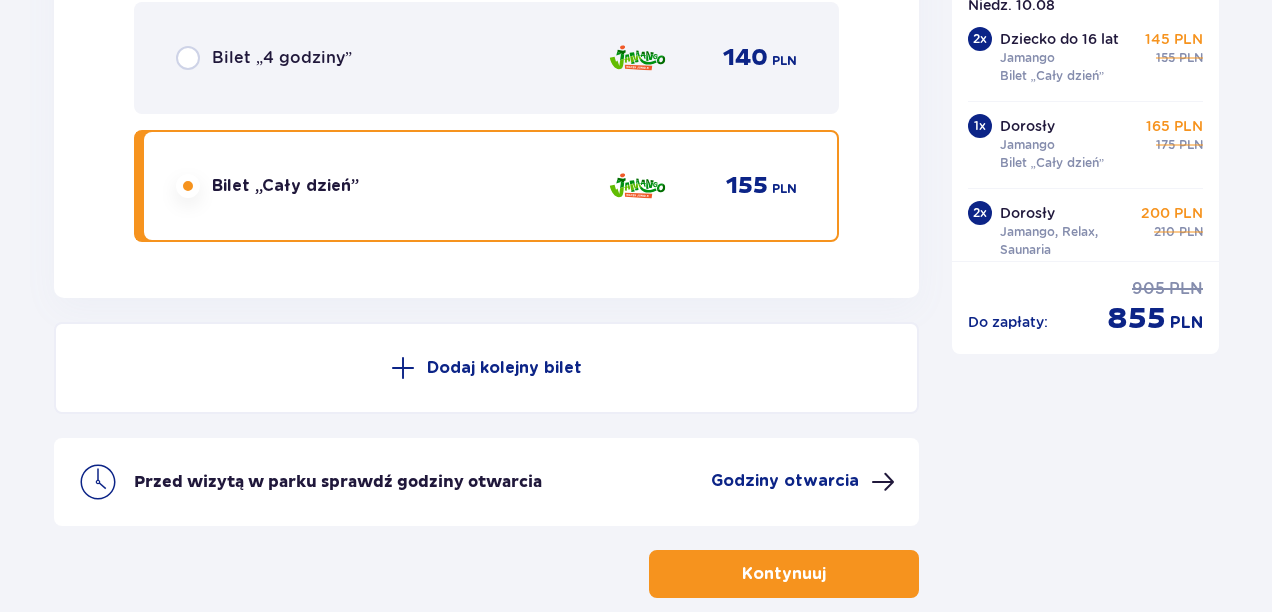 scroll, scrollTop: 8161, scrollLeft: 0, axis: vertical 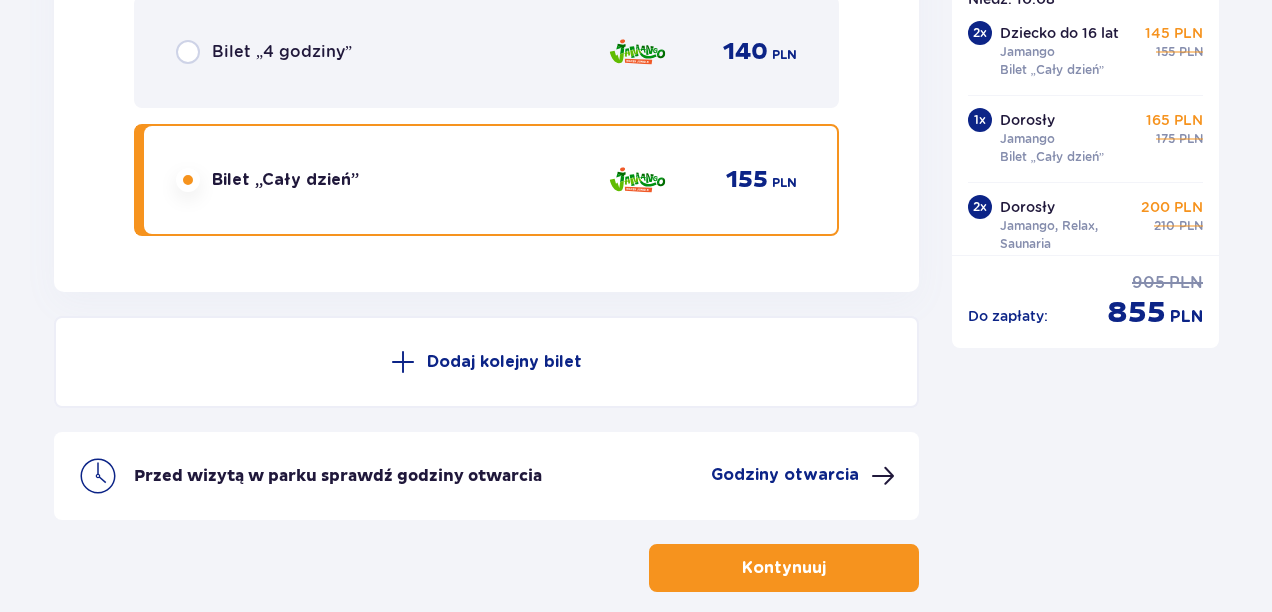 click on "Kontynuuj" at bounding box center (784, 568) 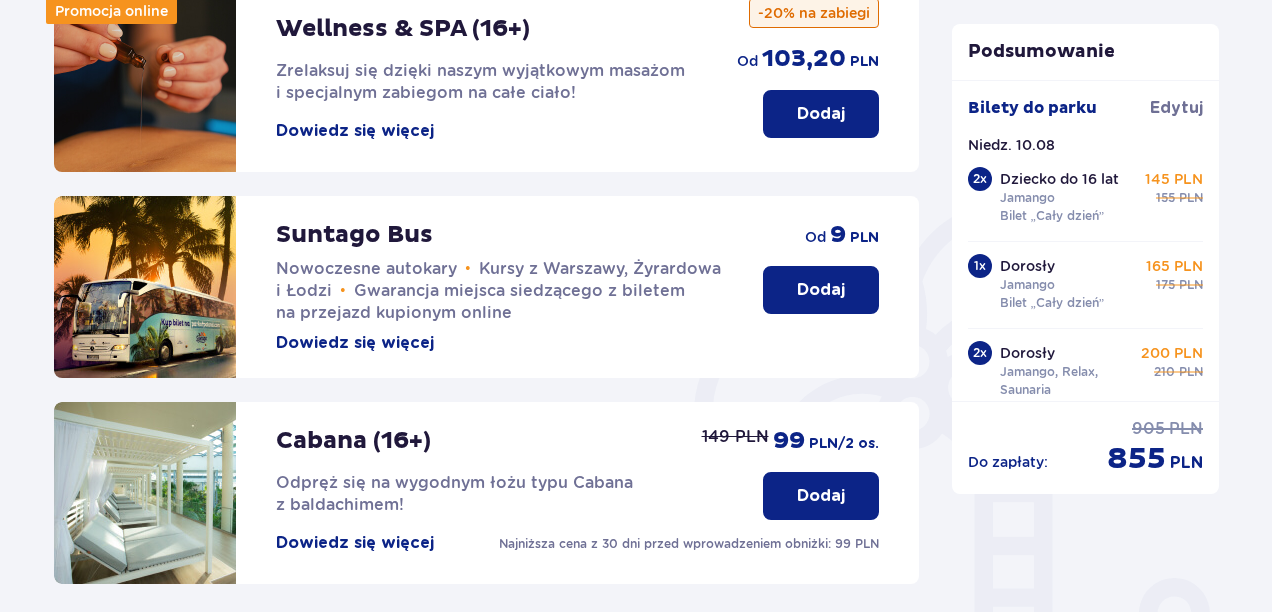 scroll, scrollTop: 300, scrollLeft: 0, axis: vertical 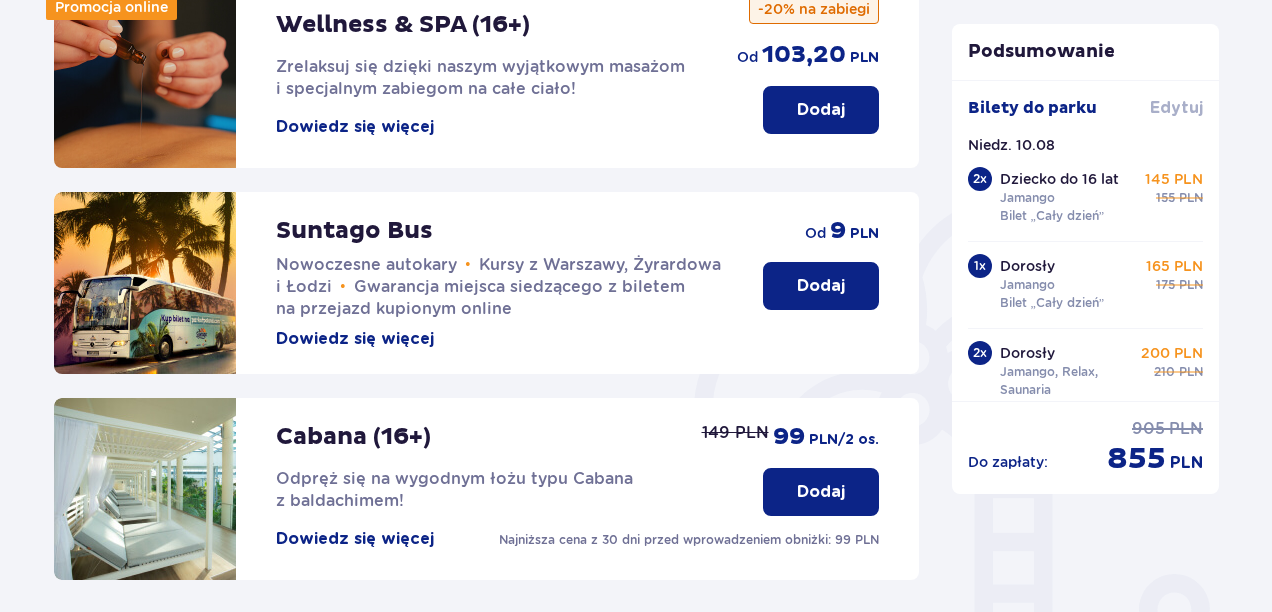 click on "Edytuj" at bounding box center (1176, 108) 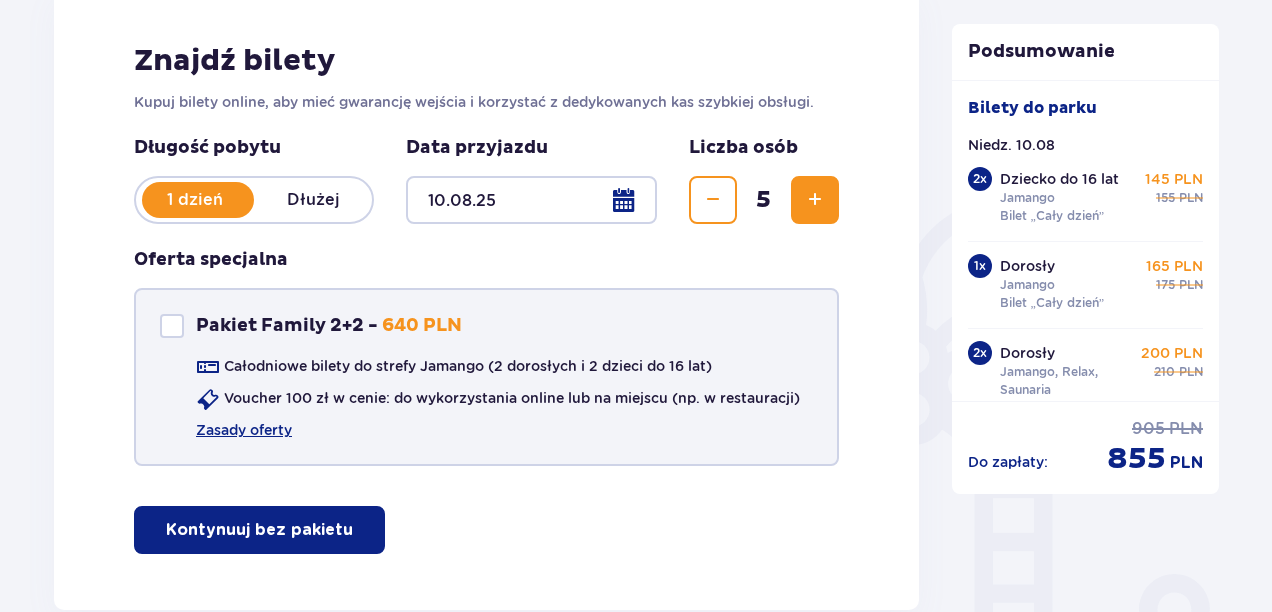 scroll, scrollTop: 0, scrollLeft: 0, axis: both 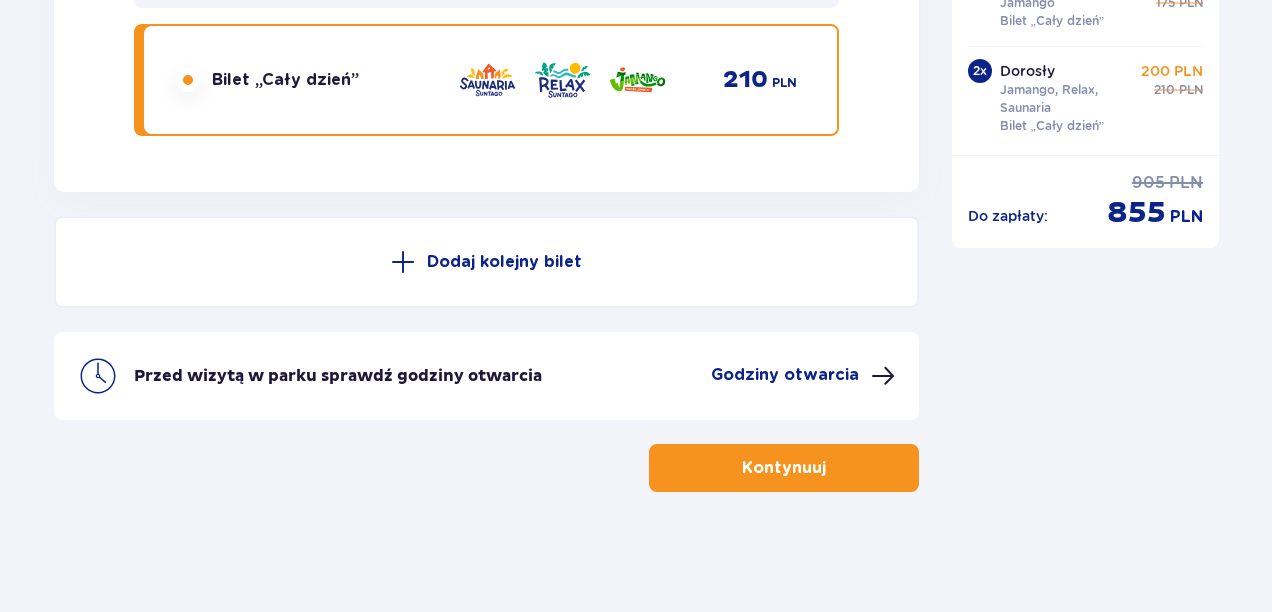 click at bounding box center [830, 468] 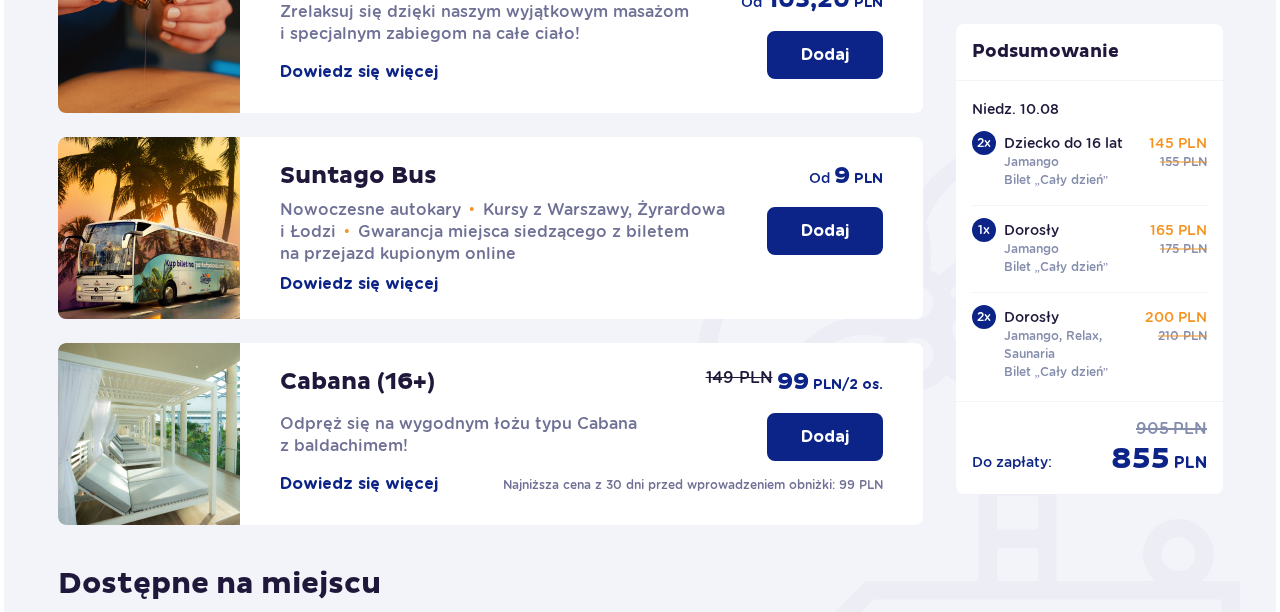 scroll, scrollTop: 400, scrollLeft: 0, axis: vertical 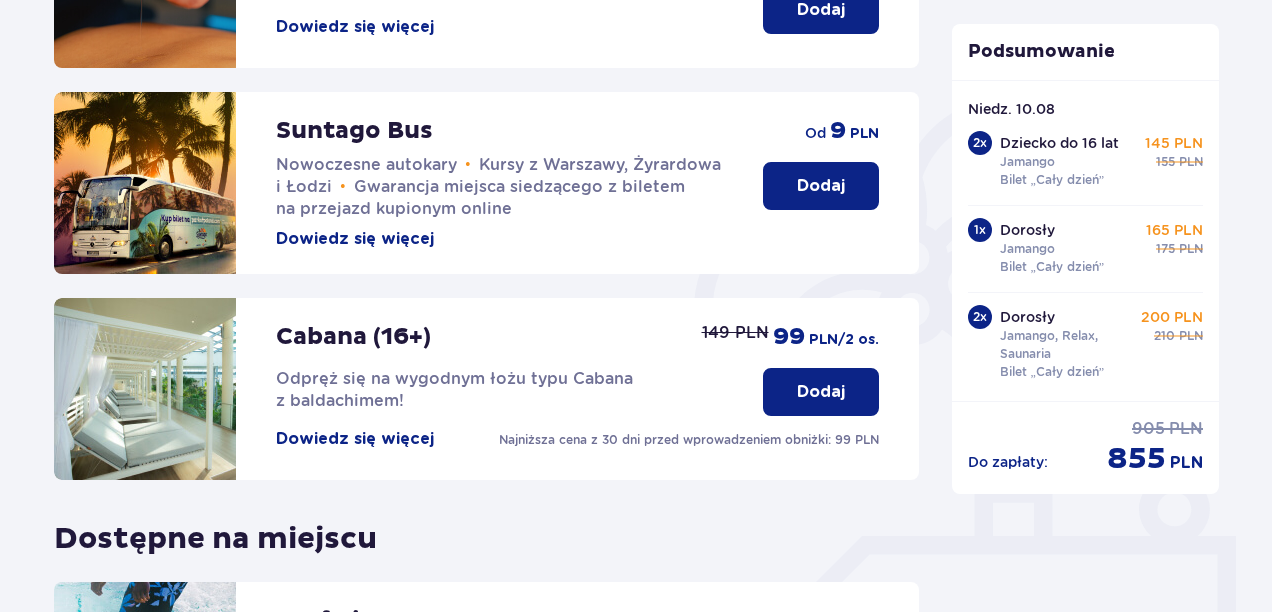 click on "Dowiedz się więcej" at bounding box center (355, 439) 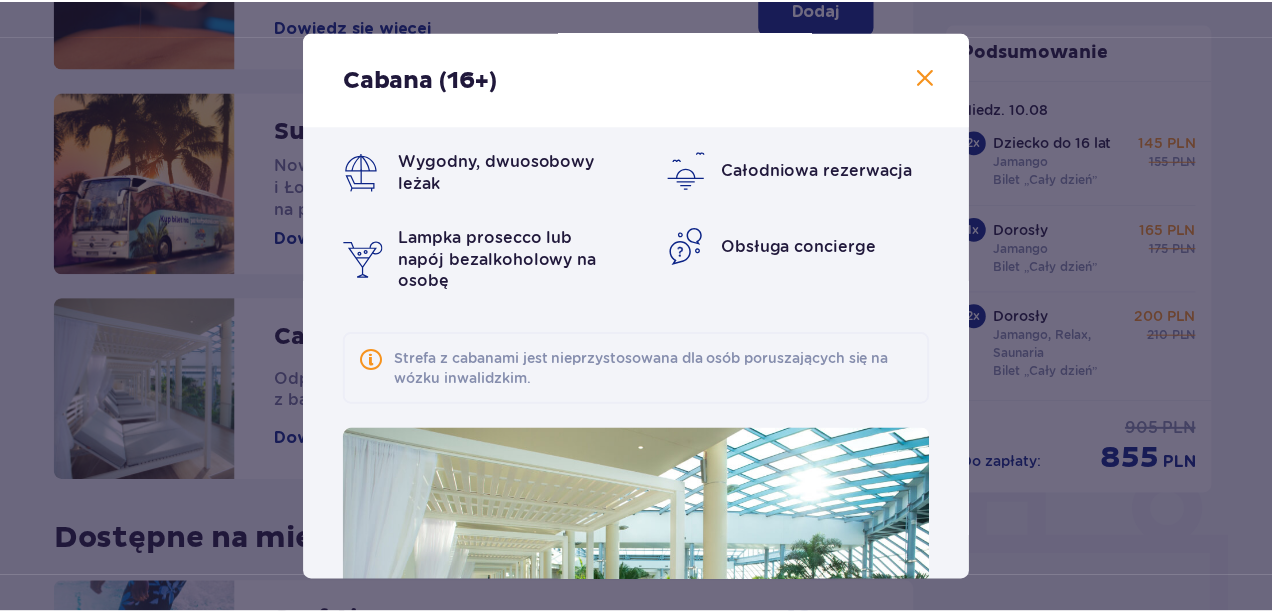 scroll, scrollTop: 0, scrollLeft: 0, axis: both 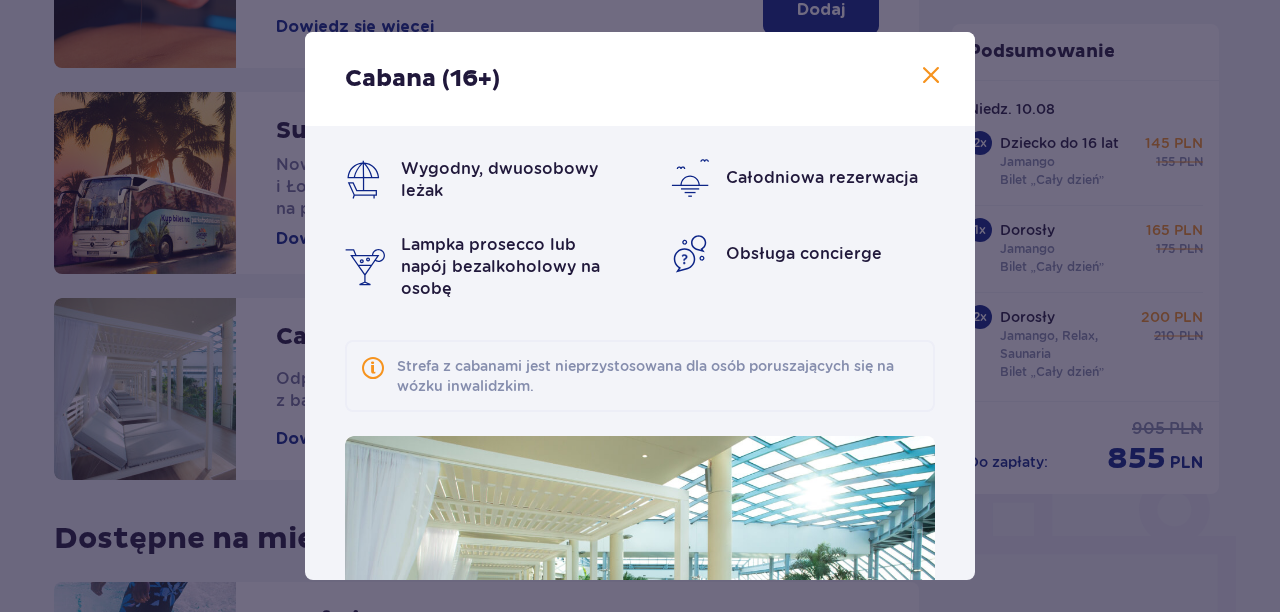 click at bounding box center [931, 76] 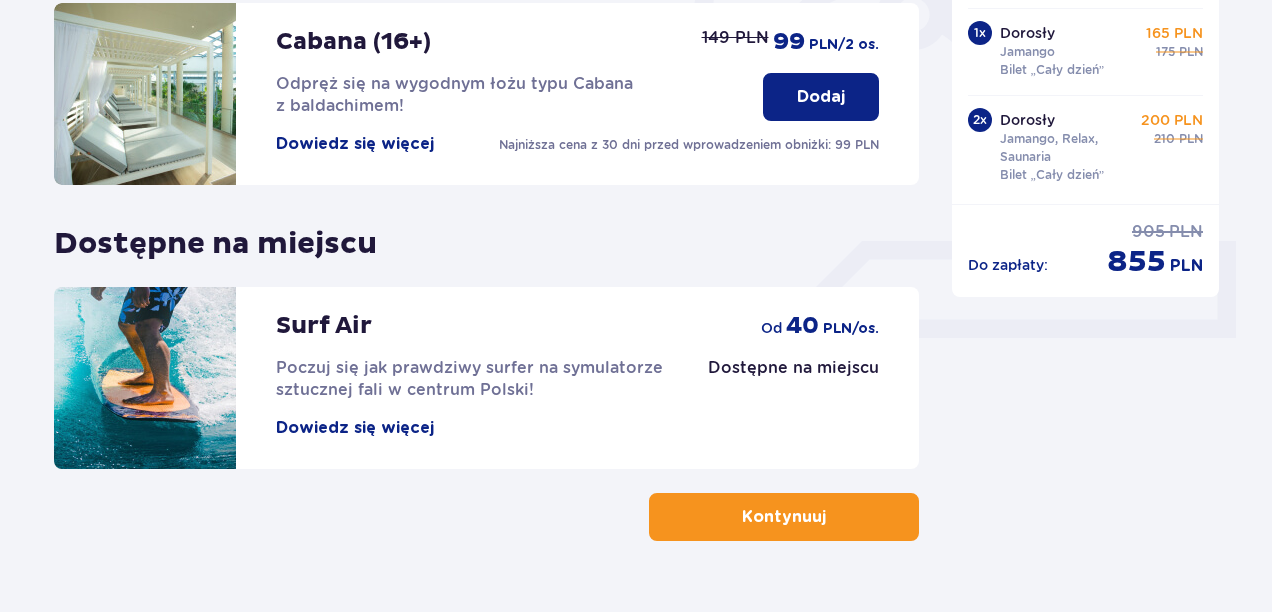 scroll, scrollTop: 700, scrollLeft: 0, axis: vertical 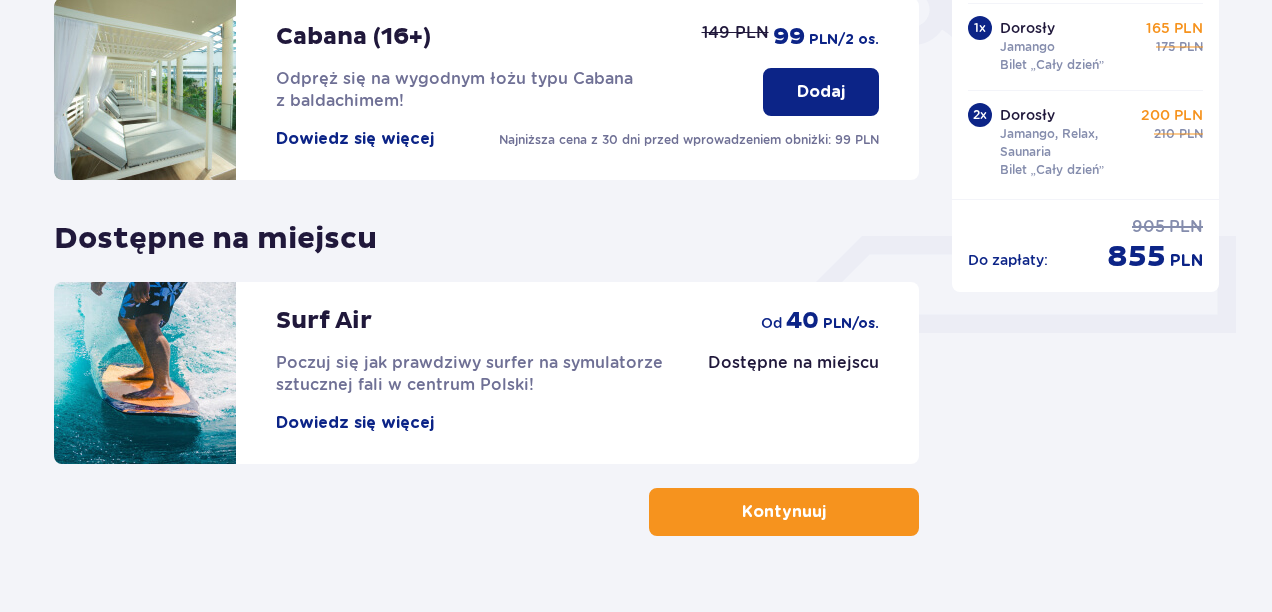 click on "Kontynuuj" at bounding box center (784, 512) 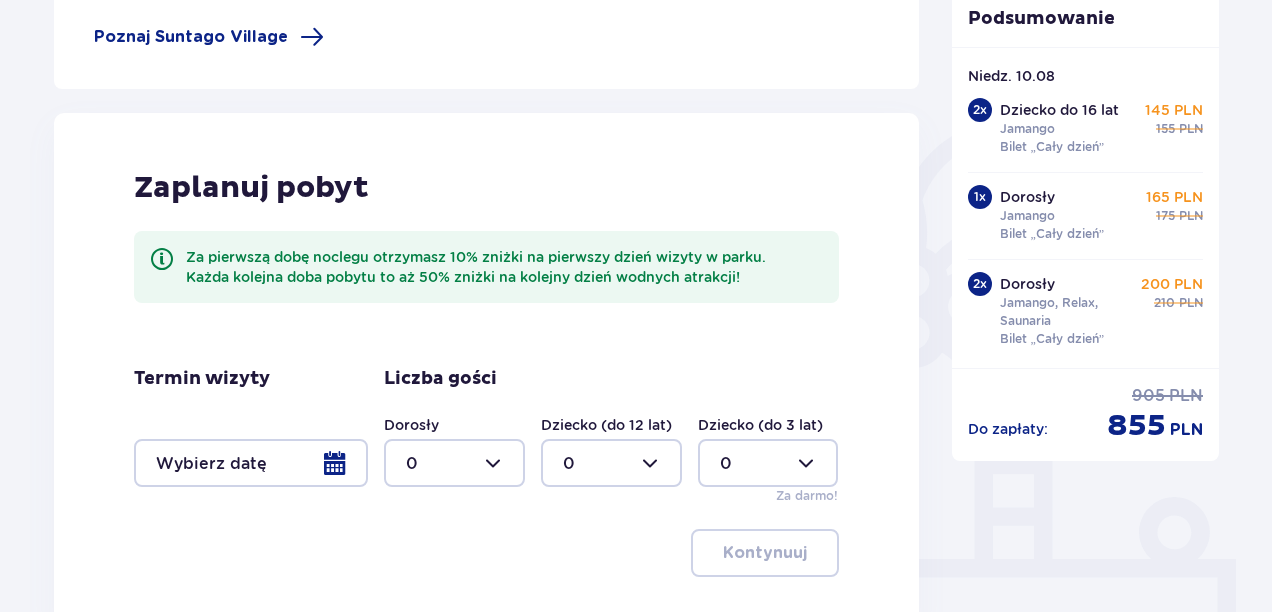 scroll, scrollTop: 500, scrollLeft: 0, axis: vertical 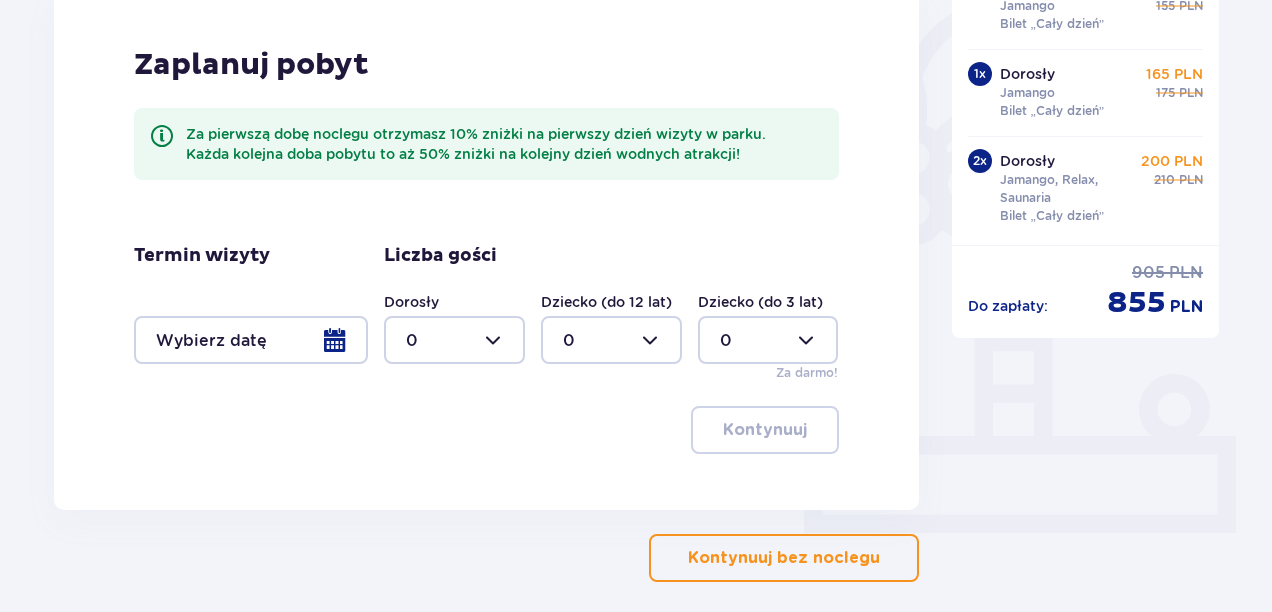 click on "Kontynuuj bez noclegu" at bounding box center [784, 558] 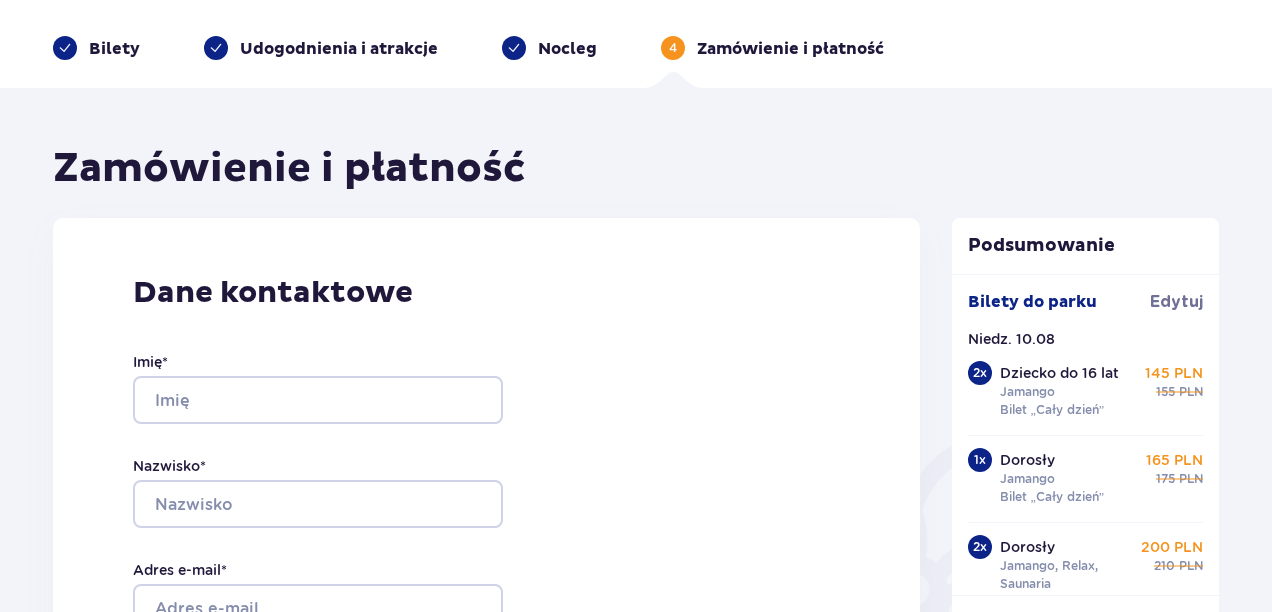 scroll, scrollTop: 200, scrollLeft: 0, axis: vertical 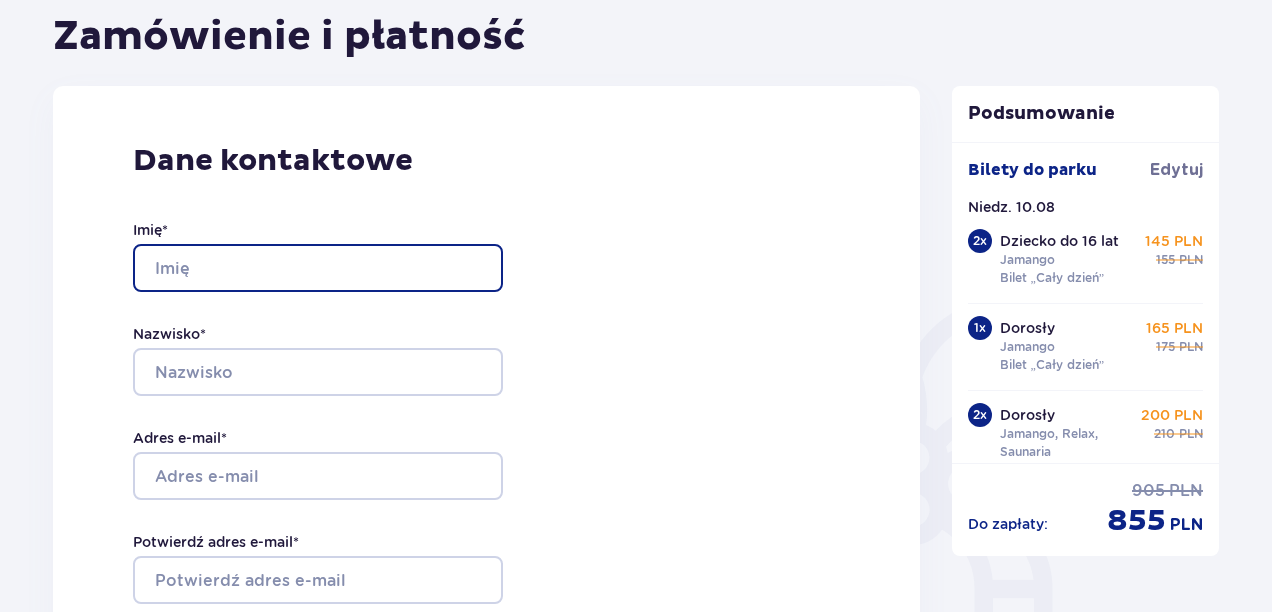 click on "Imię *" at bounding box center (318, 268) 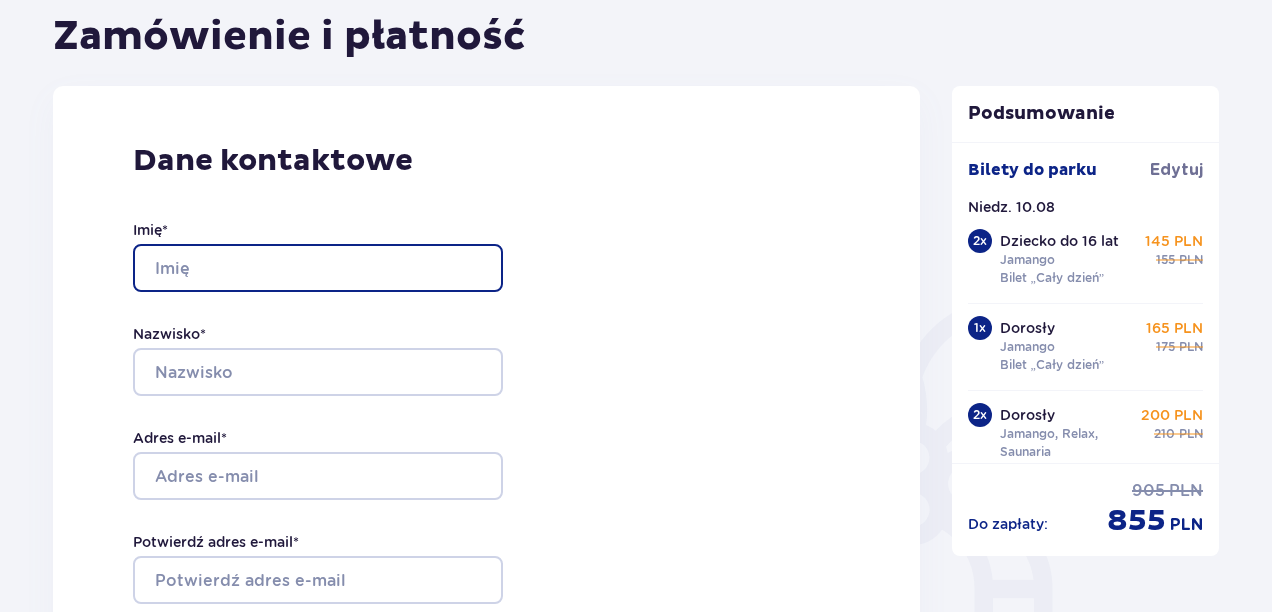 type on "Jacek" 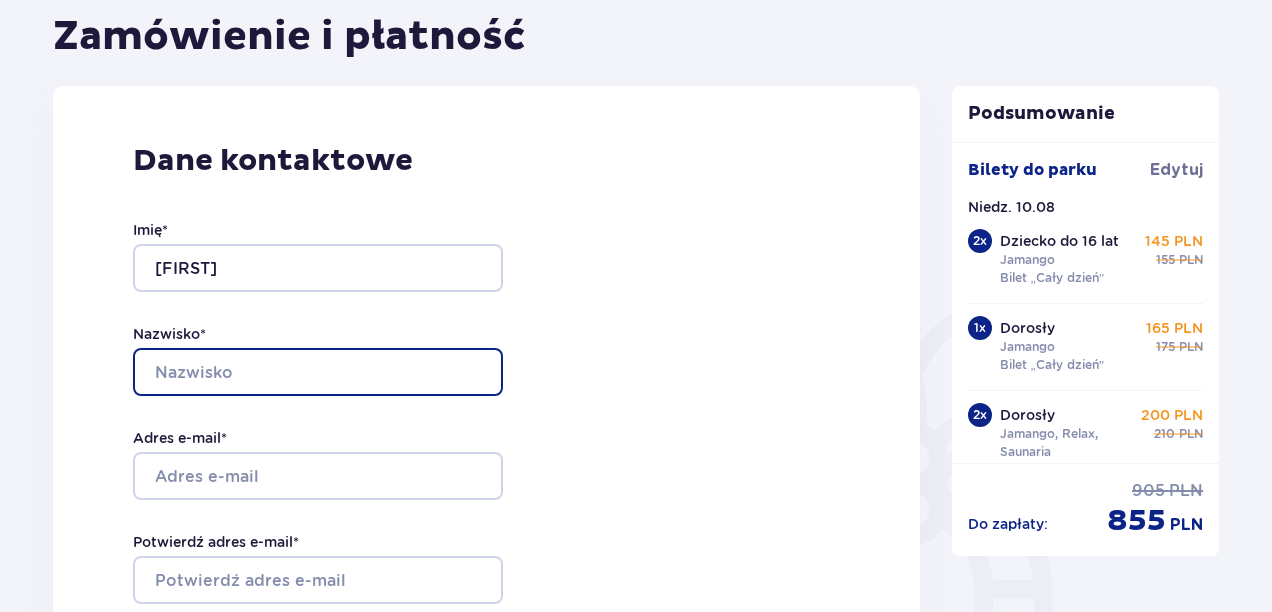 type on "Kurek" 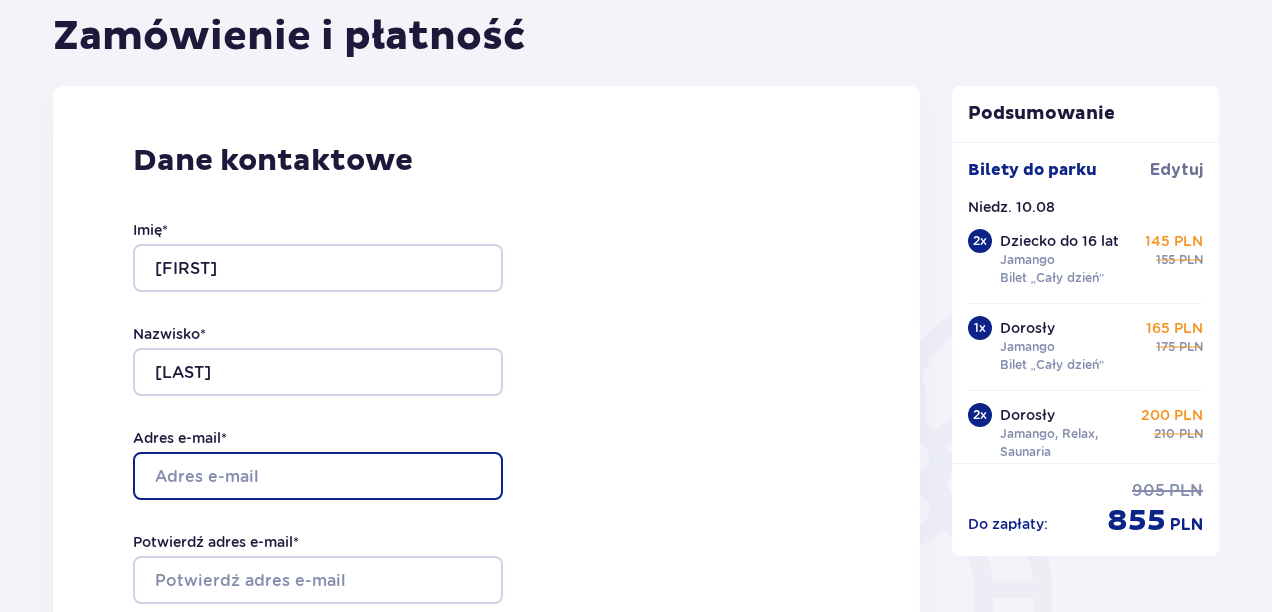 type on "jacek28ck@op.pl" 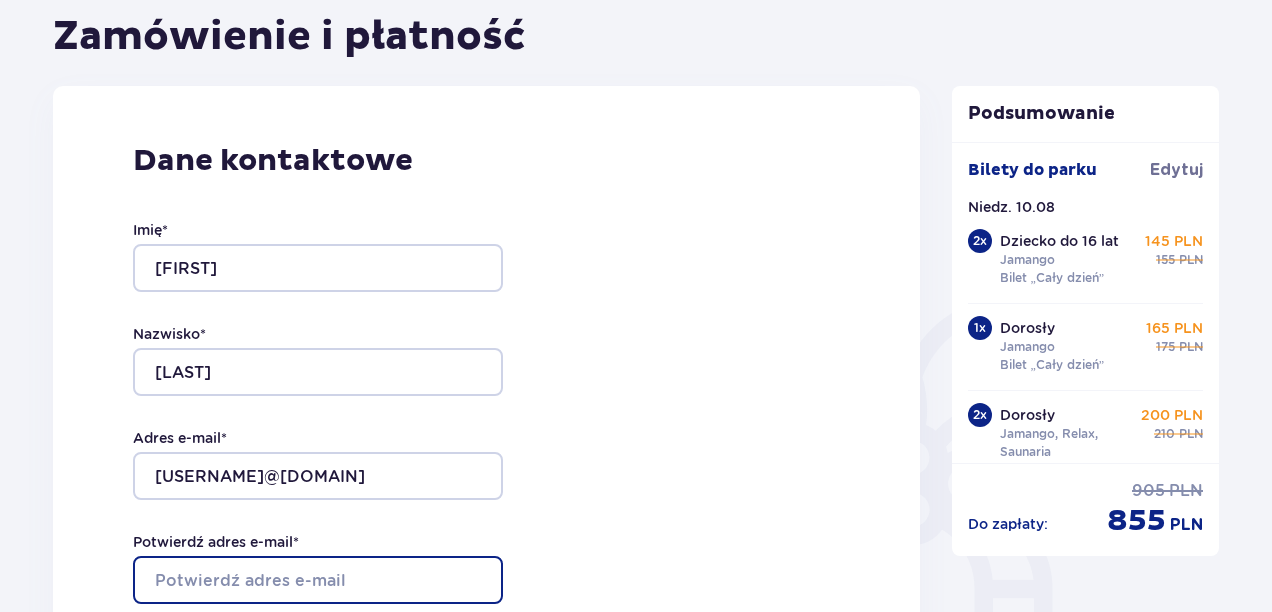 type on "jacek28ck@op.pl" 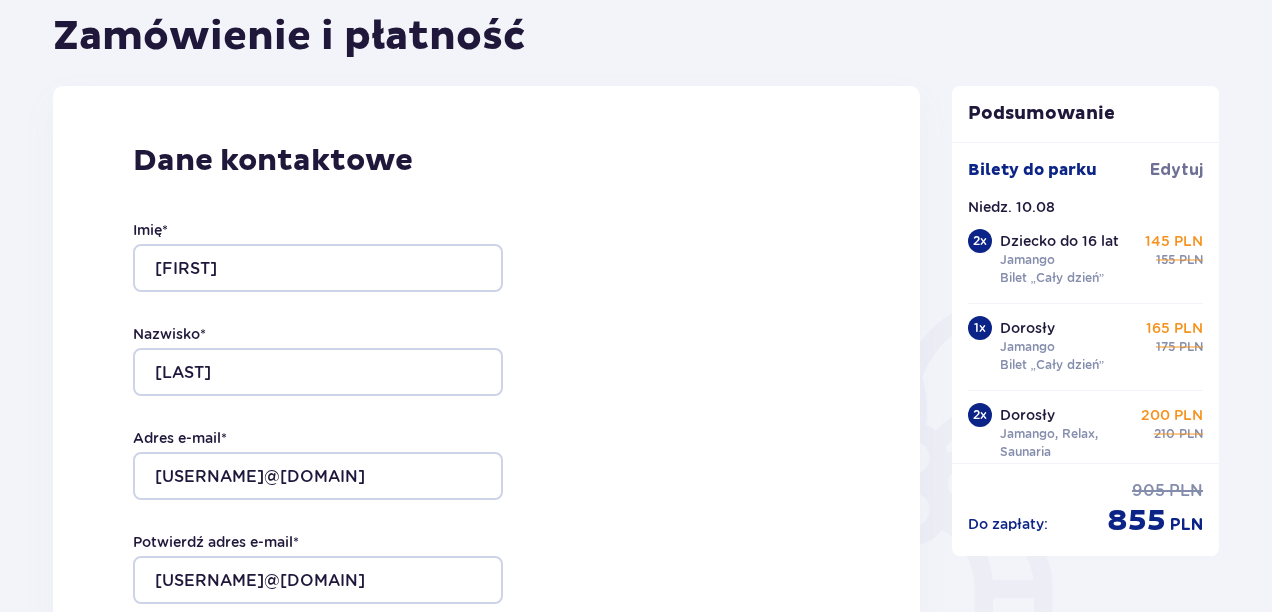 type on "883722822" 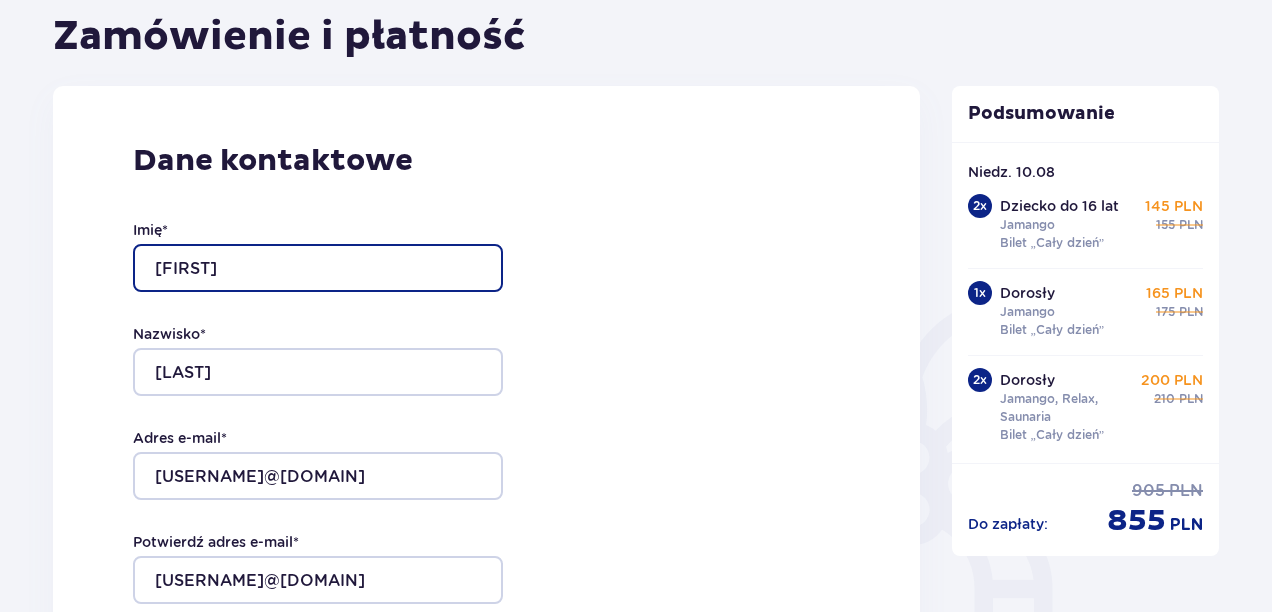 scroll, scrollTop: 36, scrollLeft: 0, axis: vertical 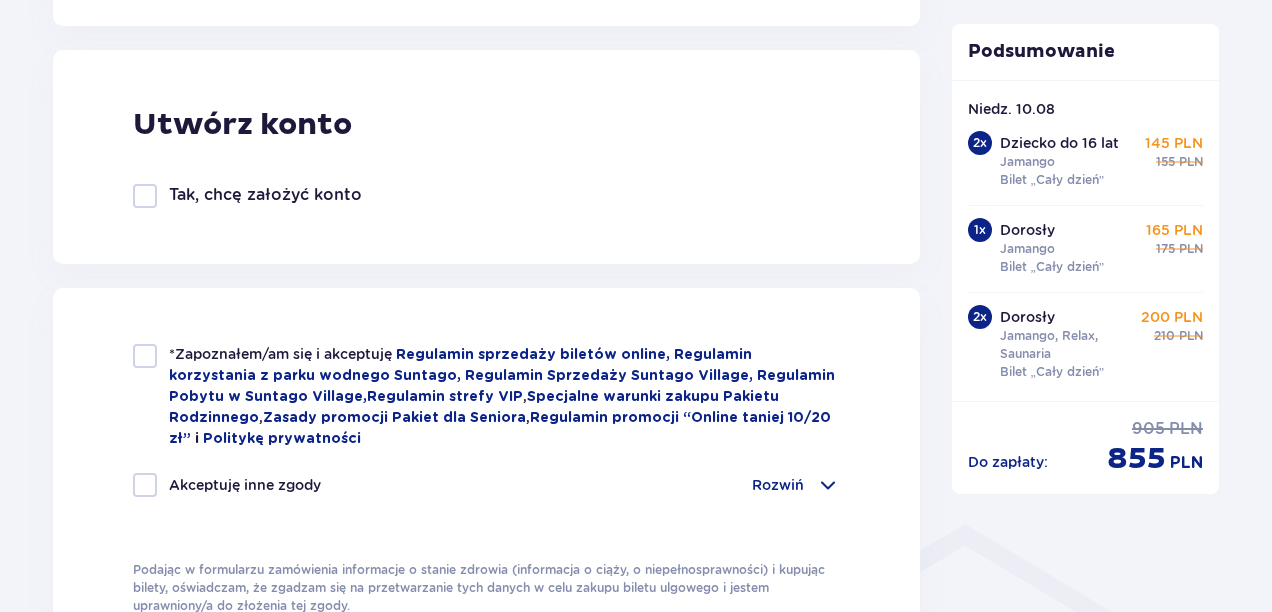 drag, startPoint x: 150, startPoint y: 356, endPoint x: 134, endPoint y: 396, distance: 43.081318 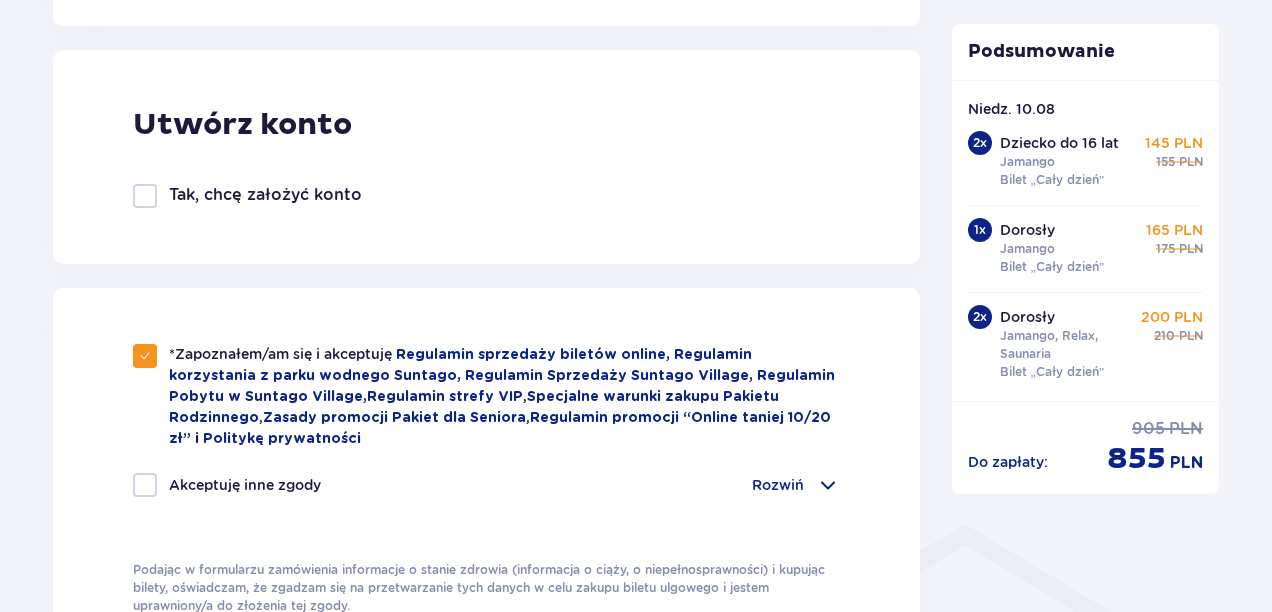 checkbox on "true" 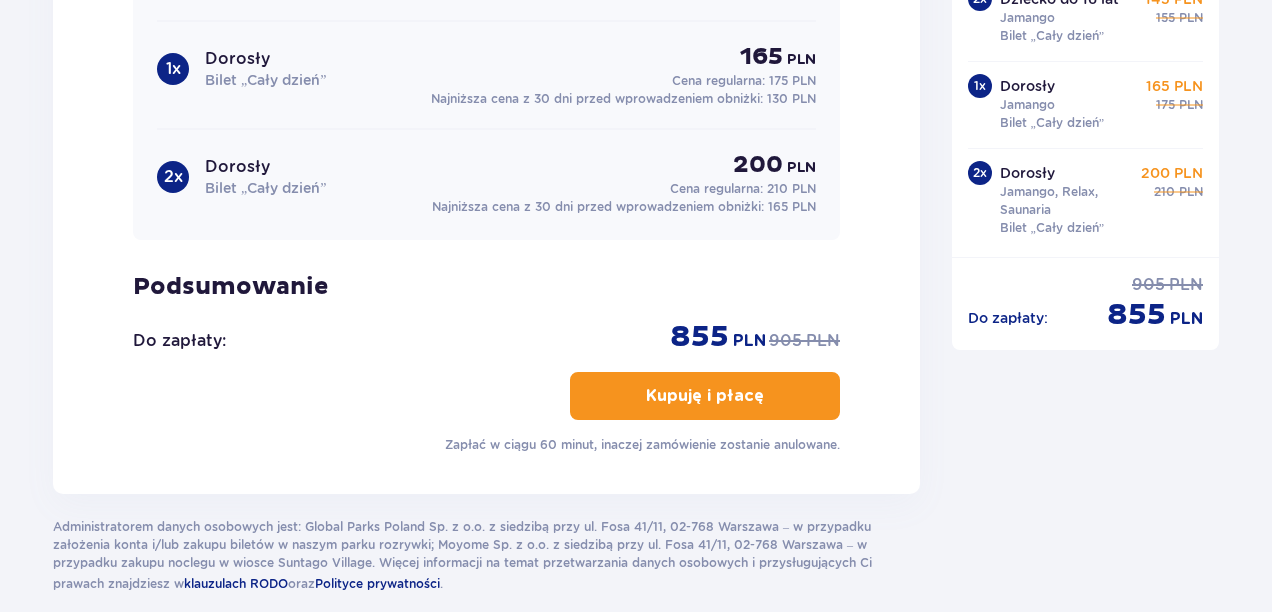 scroll, scrollTop: 2200, scrollLeft: 0, axis: vertical 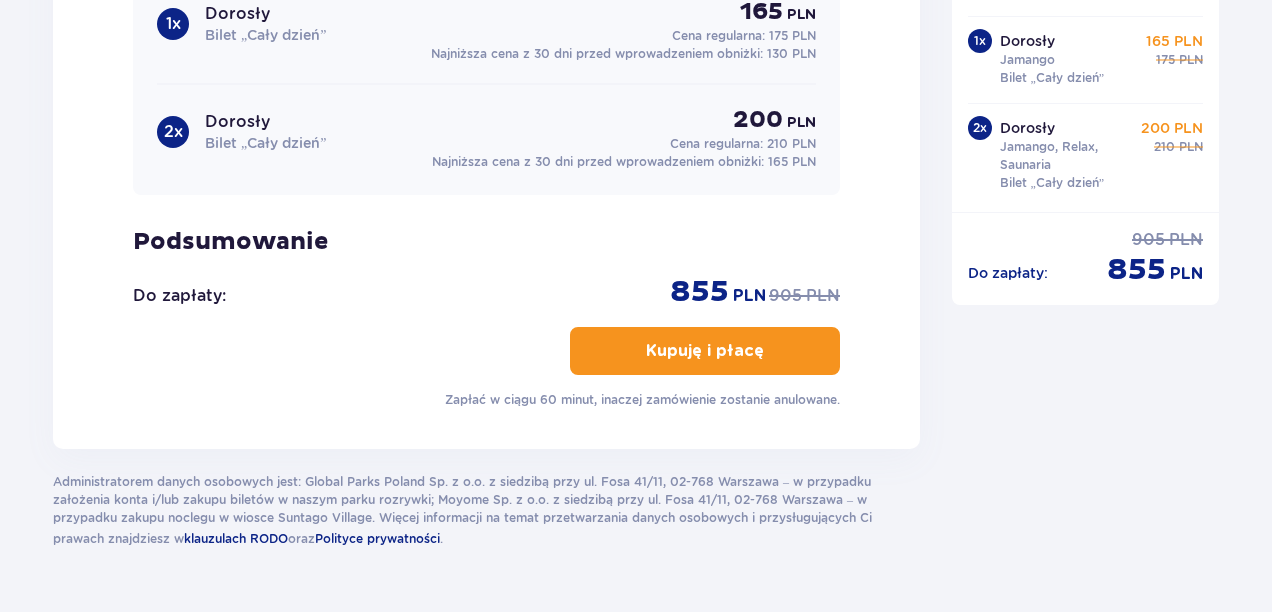 click on "Kupuję i płacę" at bounding box center [705, 351] 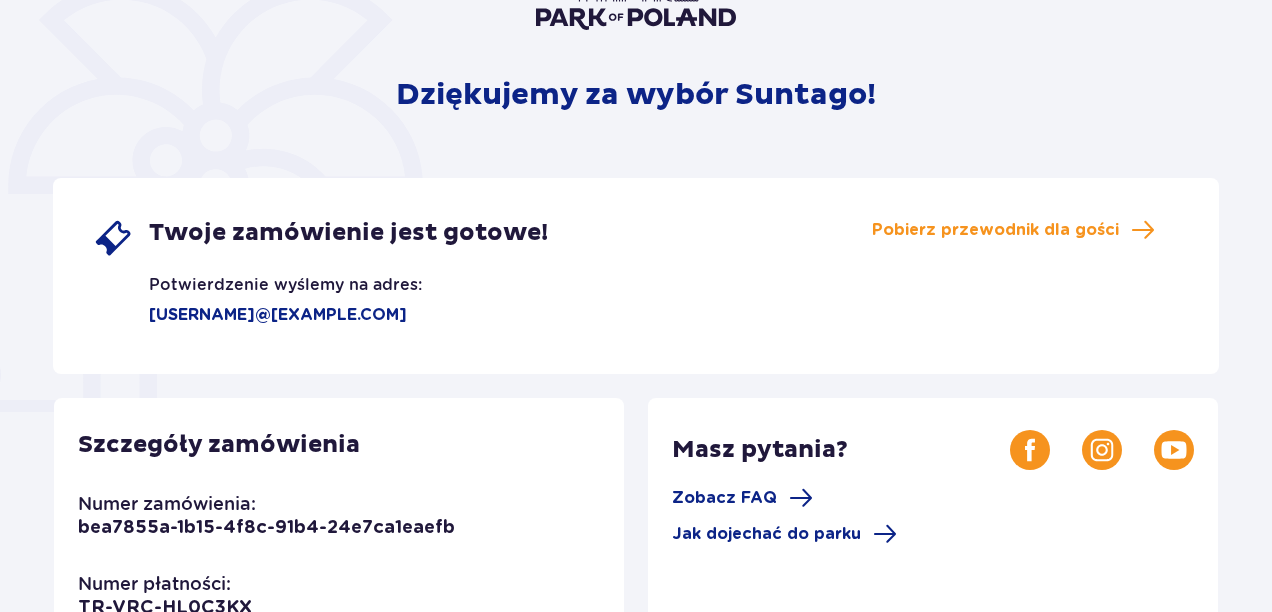 scroll, scrollTop: 200, scrollLeft: 0, axis: vertical 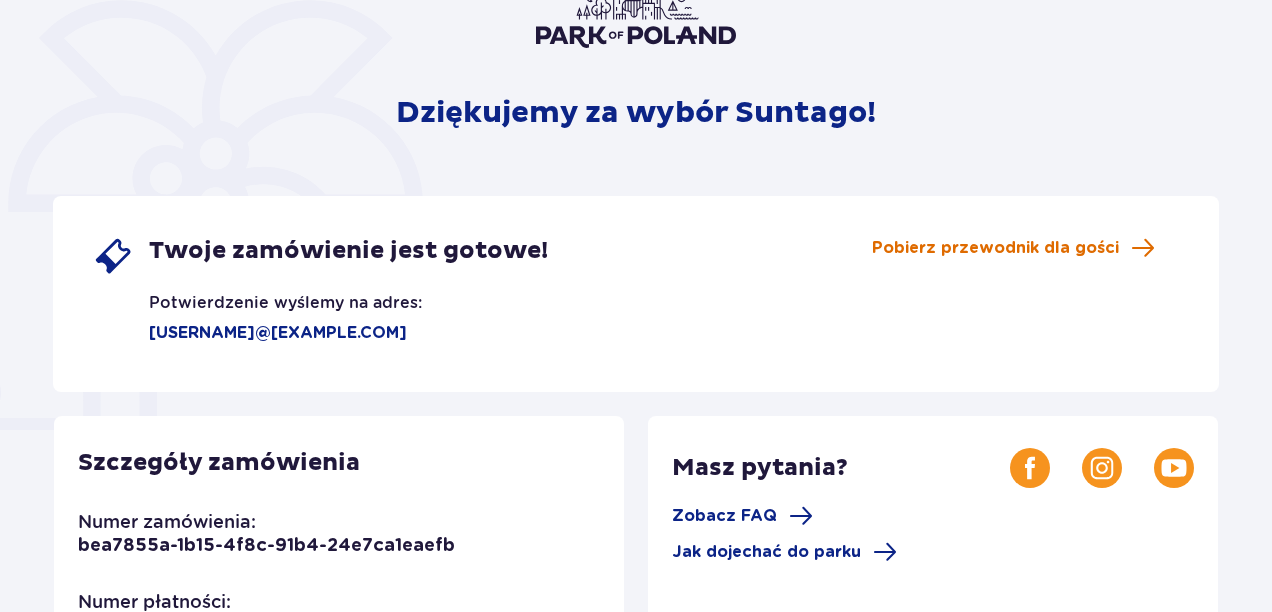 click on "Pobierz przewodnik dla gości" at bounding box center [995, 248] 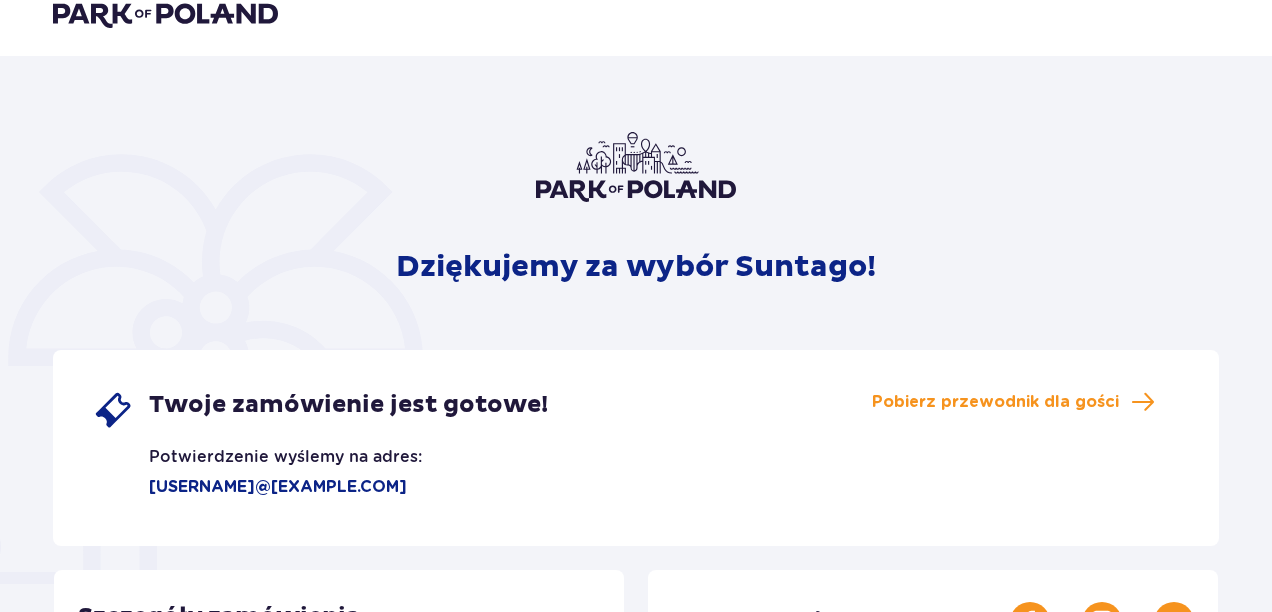 scroll, scrollTop: 0, scrollLeft: 0, axis: both 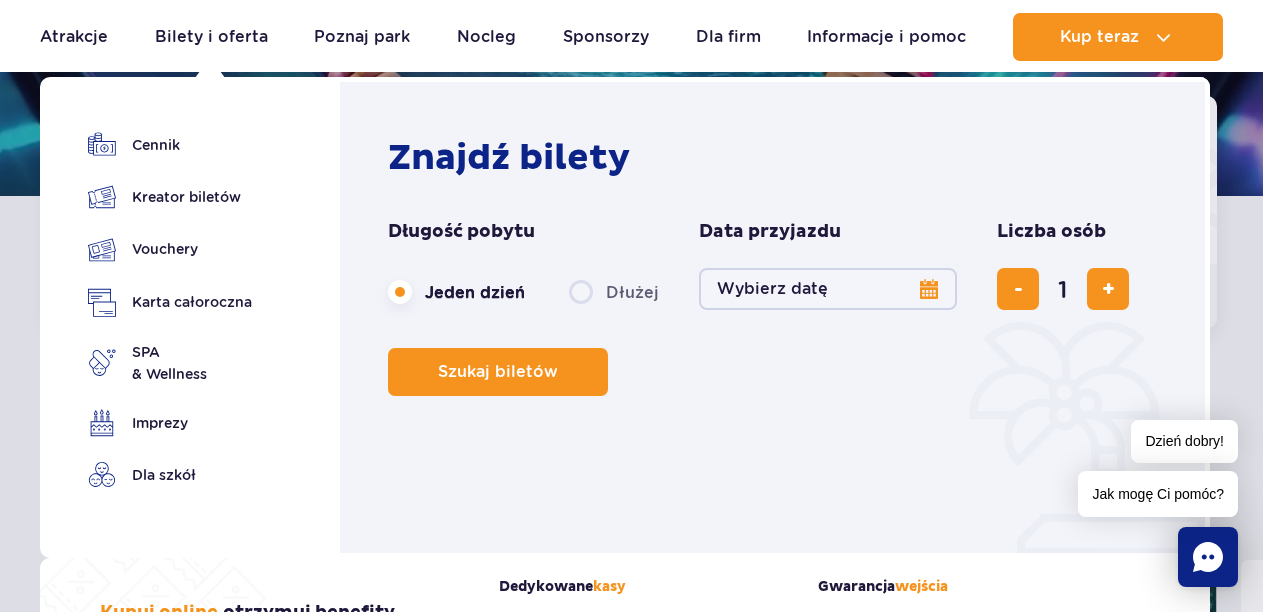 click on "Wybierz datę" at bounding box center [828, 289] 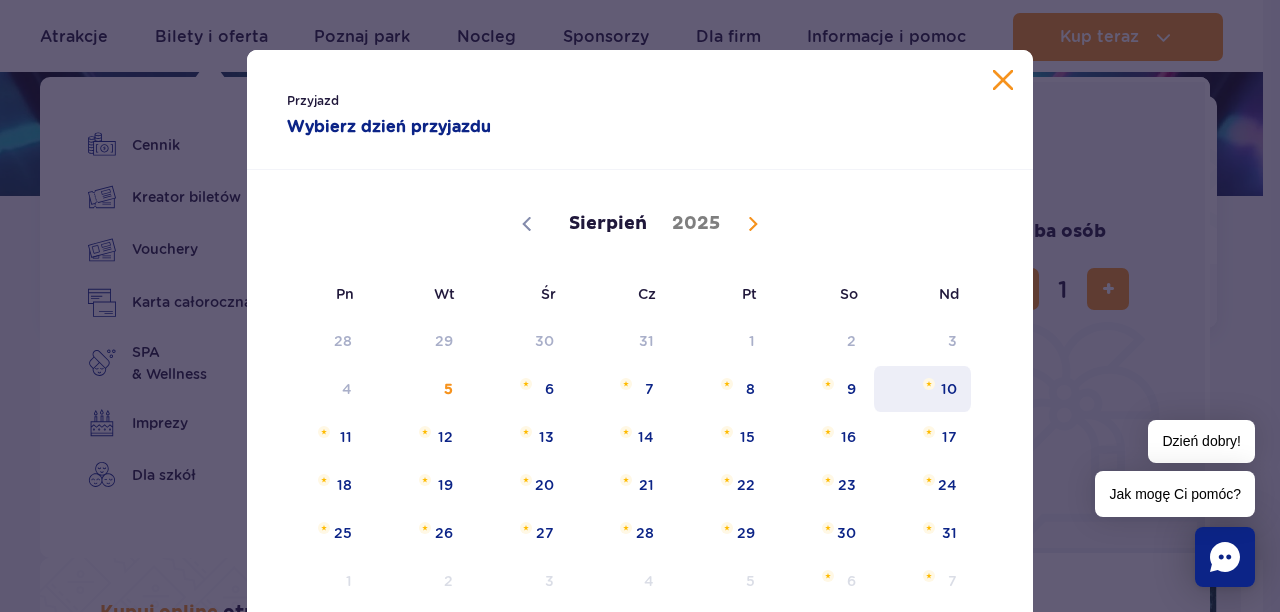 click on "10" at bounding box center [922, 389] 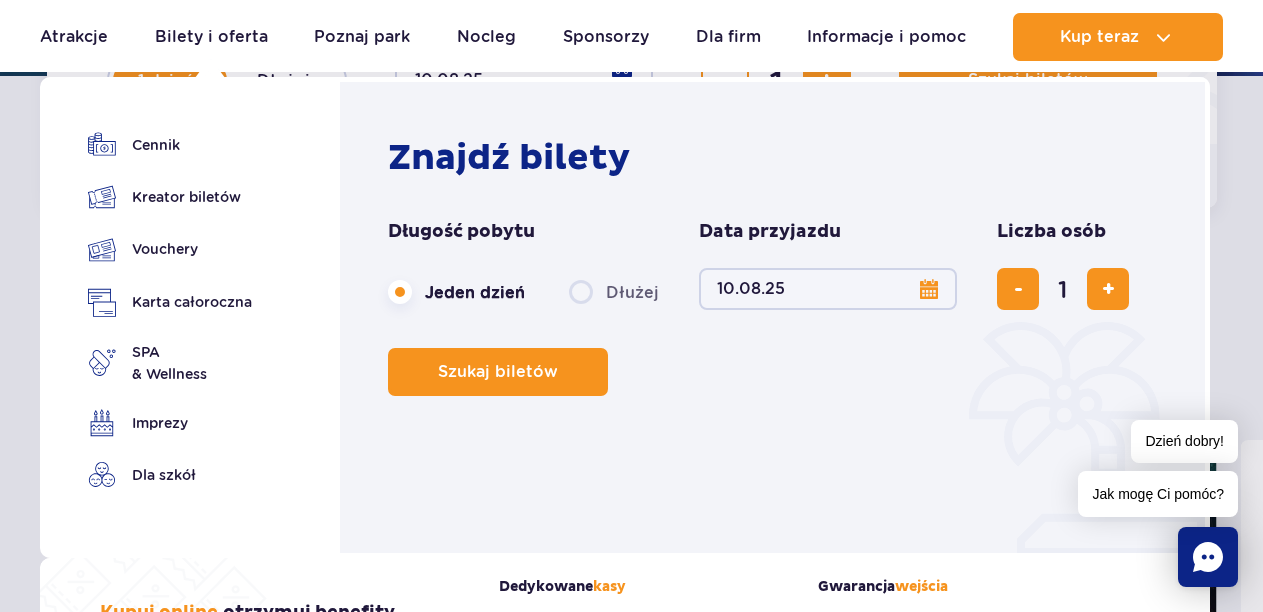 scroll, scrollTop: 632, scrollLeft: 0, axis: vertical 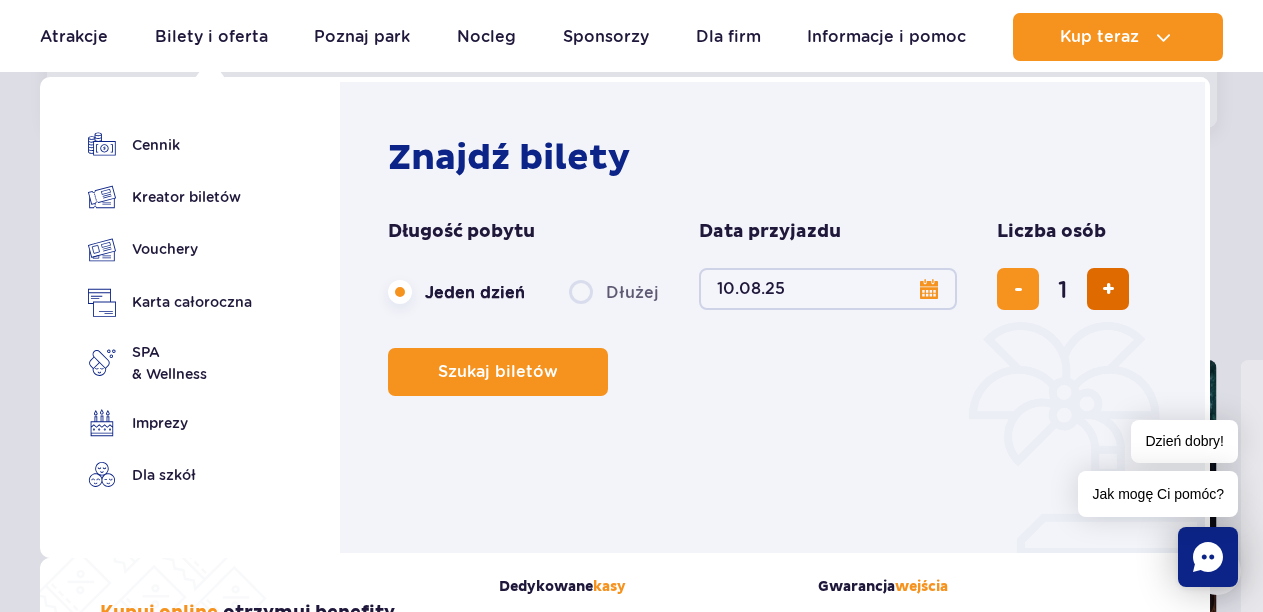 click at bounding box center (1108, 289) 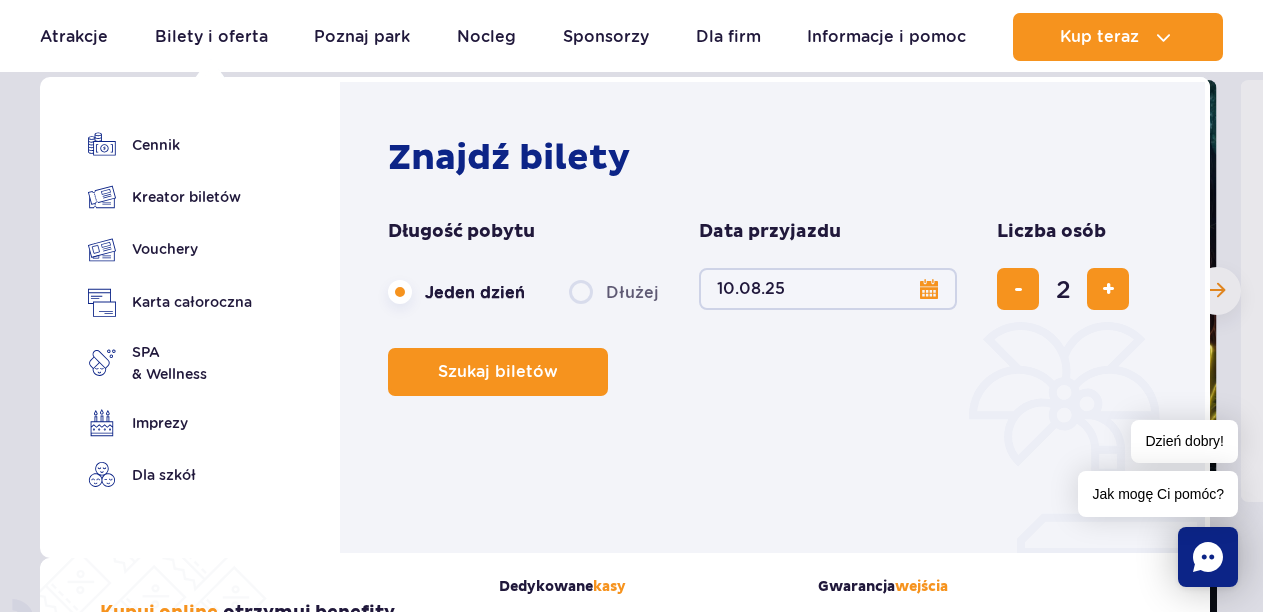 scroll, scrollTop: 832, scrollLeft: 0, axis: vertical 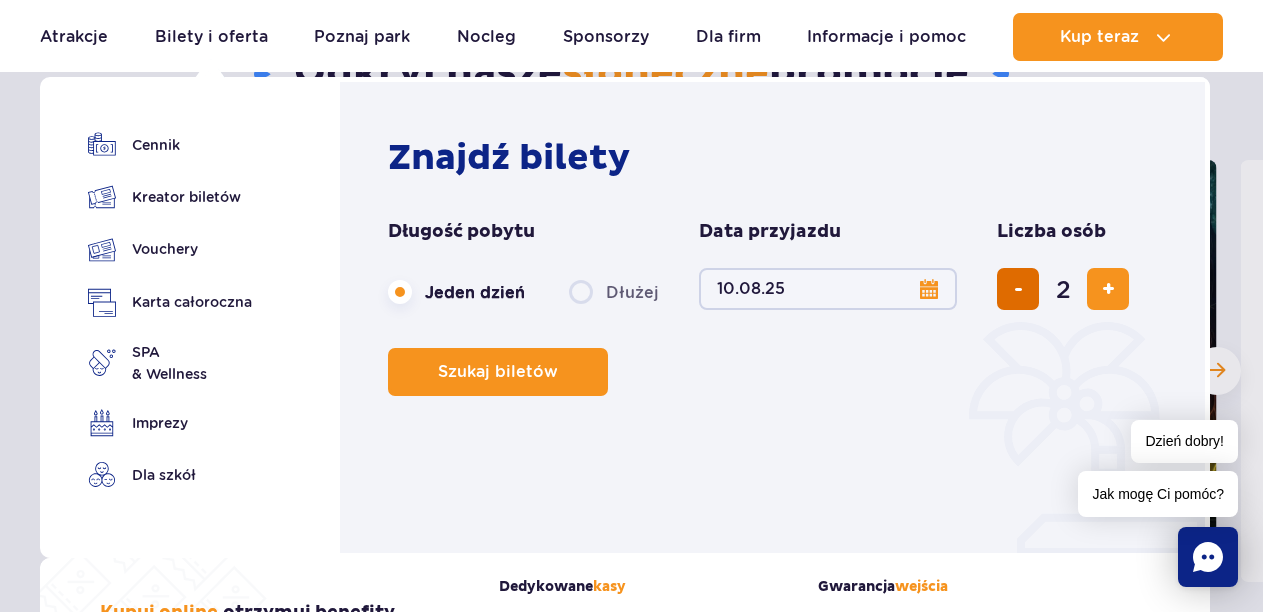 click at bounding box center (1018, 289) 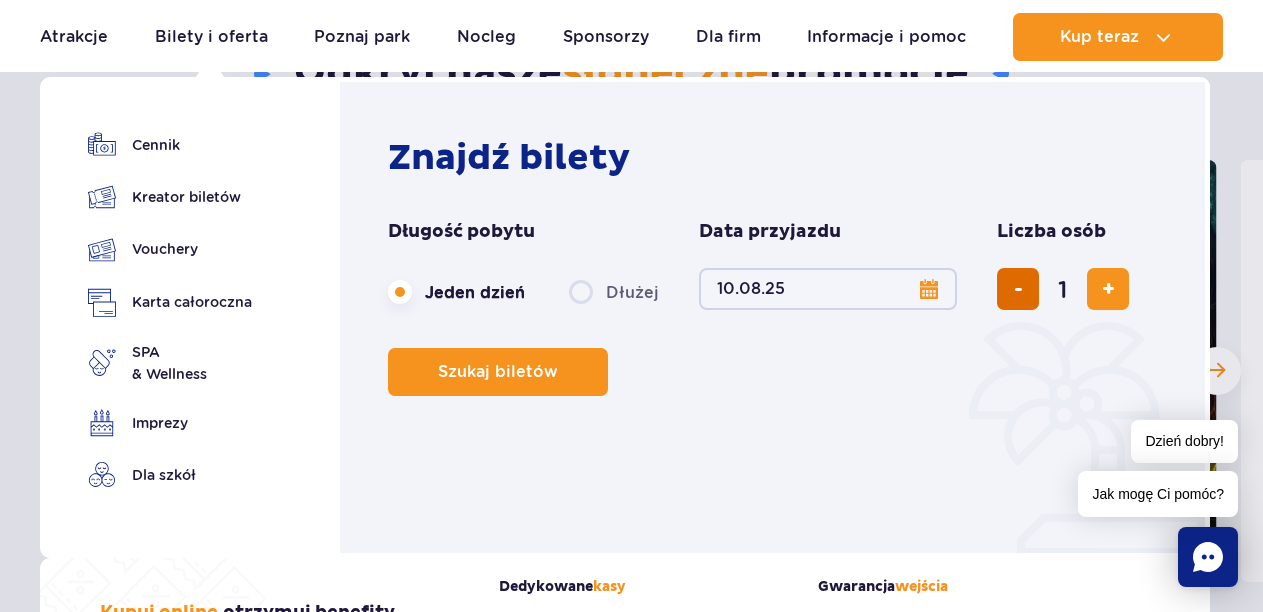 click at bounding box center [1018, 289] 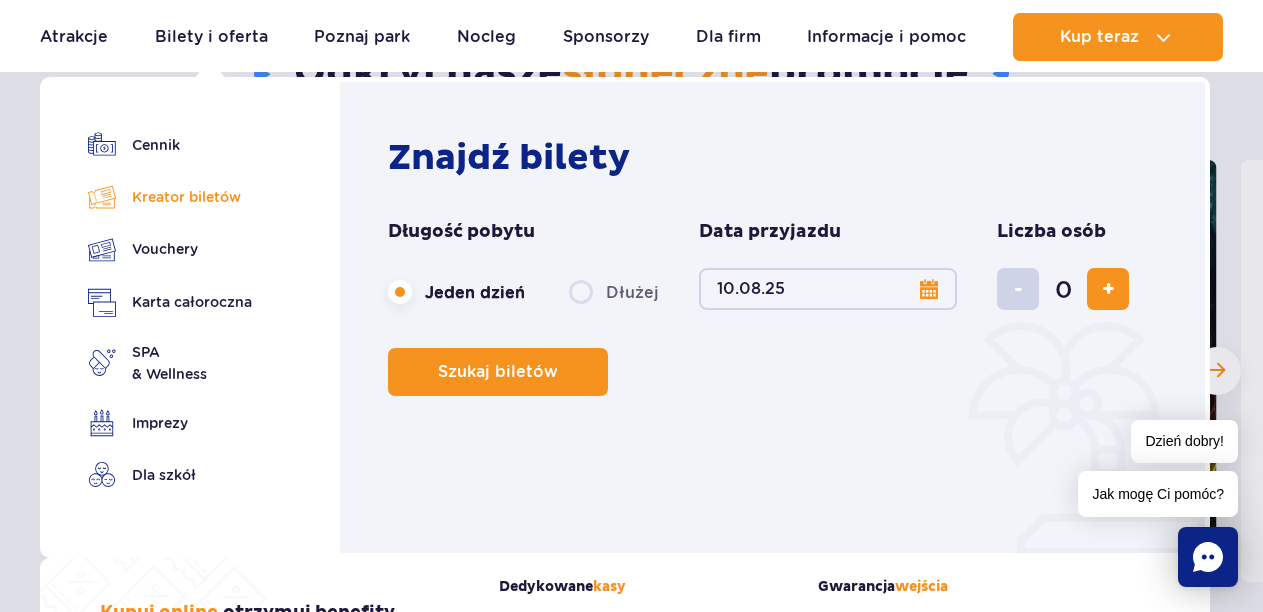 click on "Kreator biletów" at bounding box center [170, 197] 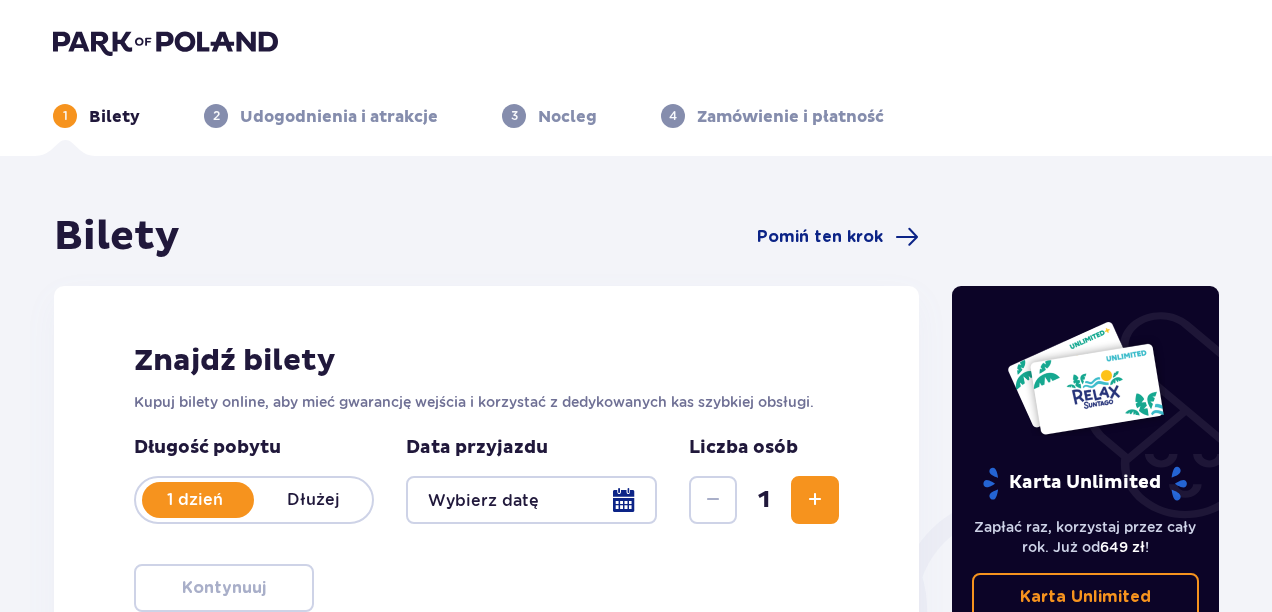 scroll, scrollTop: 100, scrollLeft: 0, axis: vertical 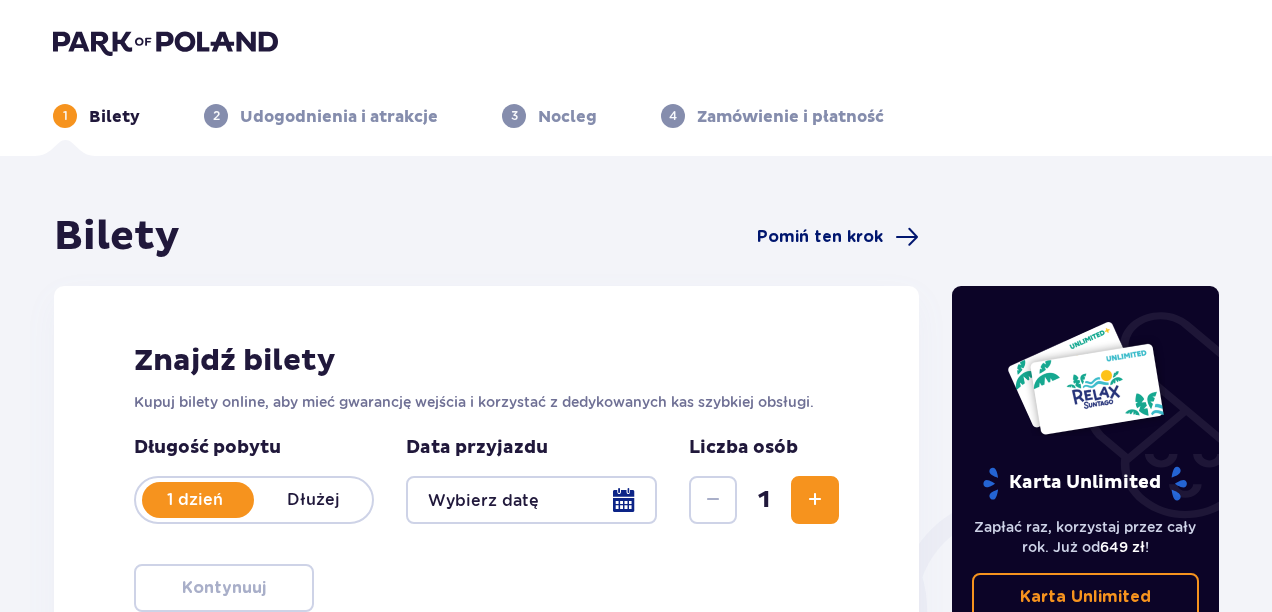 click on "Pomiń ten krok" at bounding box center (820, 237) 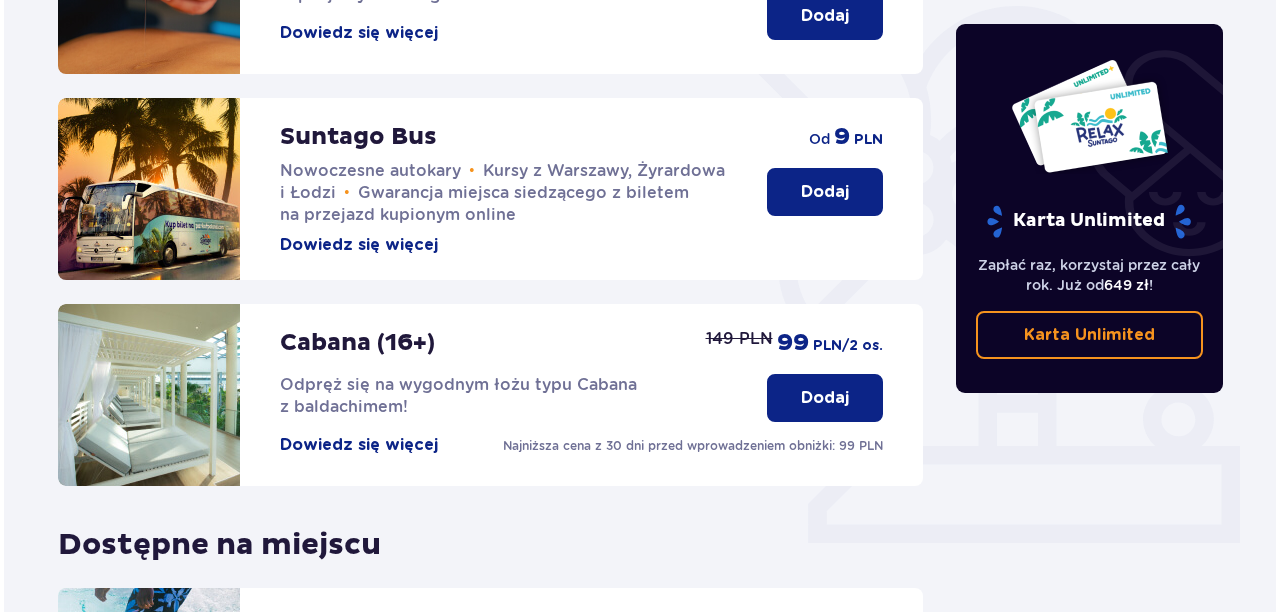 scroll, scrollTop: 500, scrollLeft: 0, axis: vertical 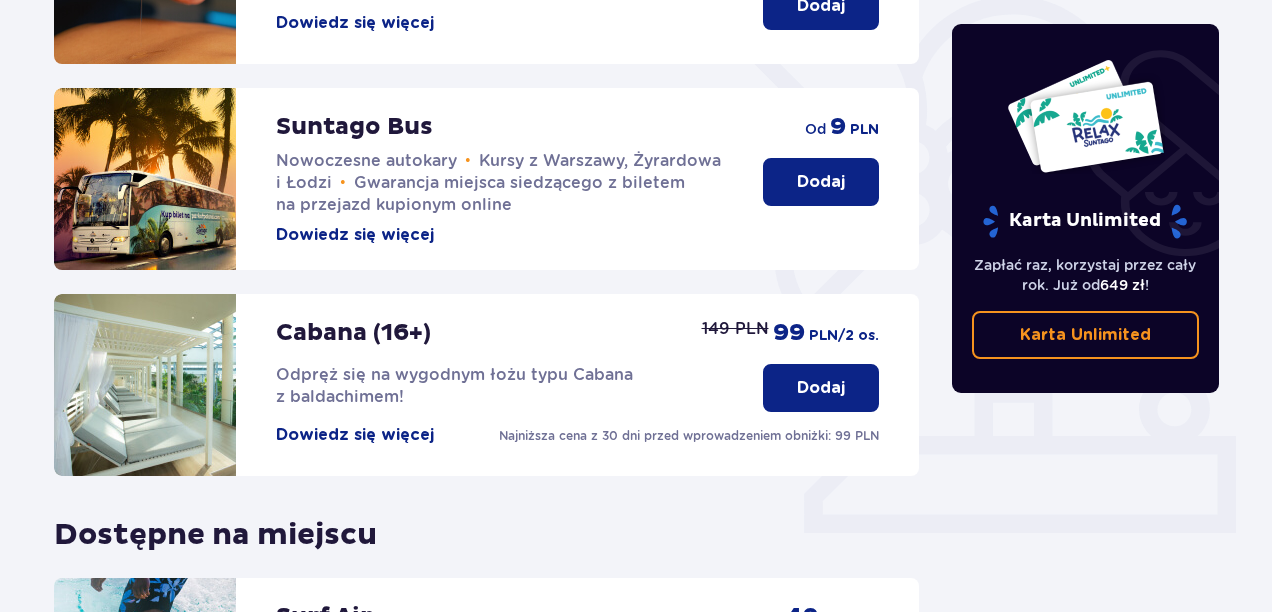 click on "Dowiedz się więcej" at bounding box center [355, 435] 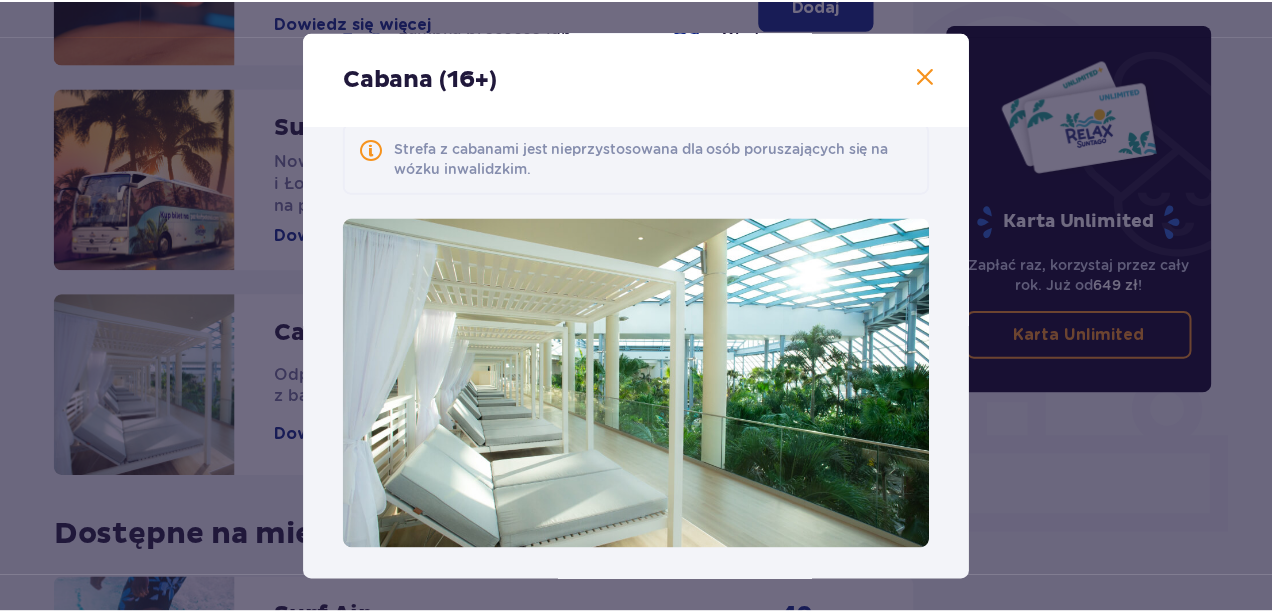 scroll, scrollTop: 223, scrollLeft: 0, axis: vertical 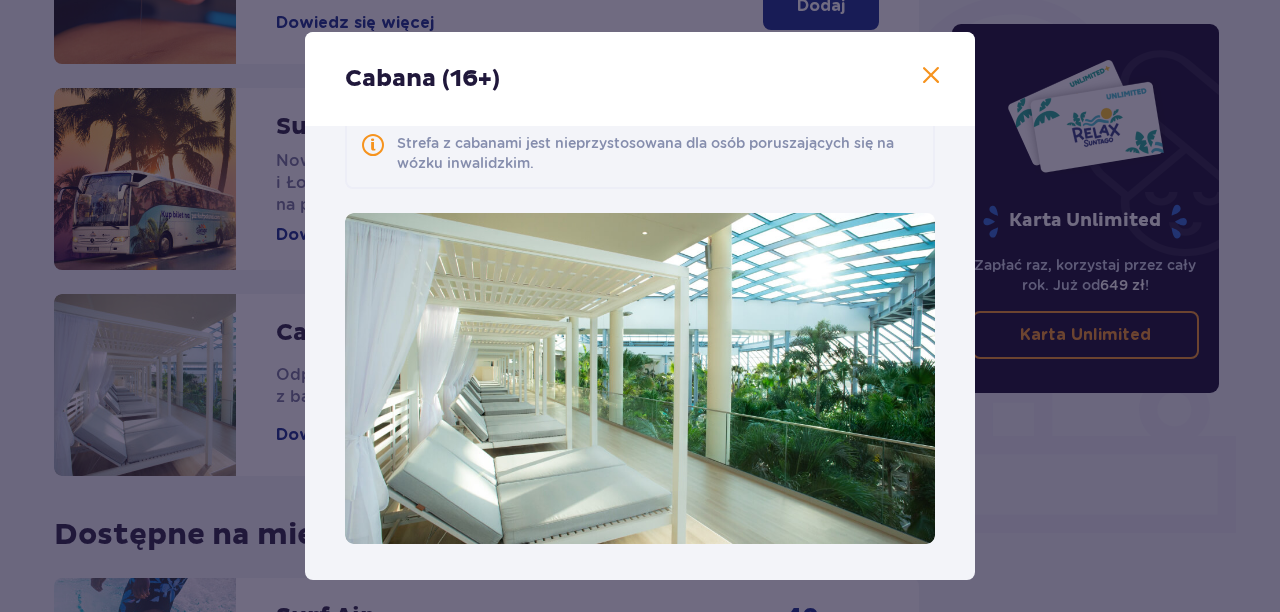 click at bounding box center [931, 76] 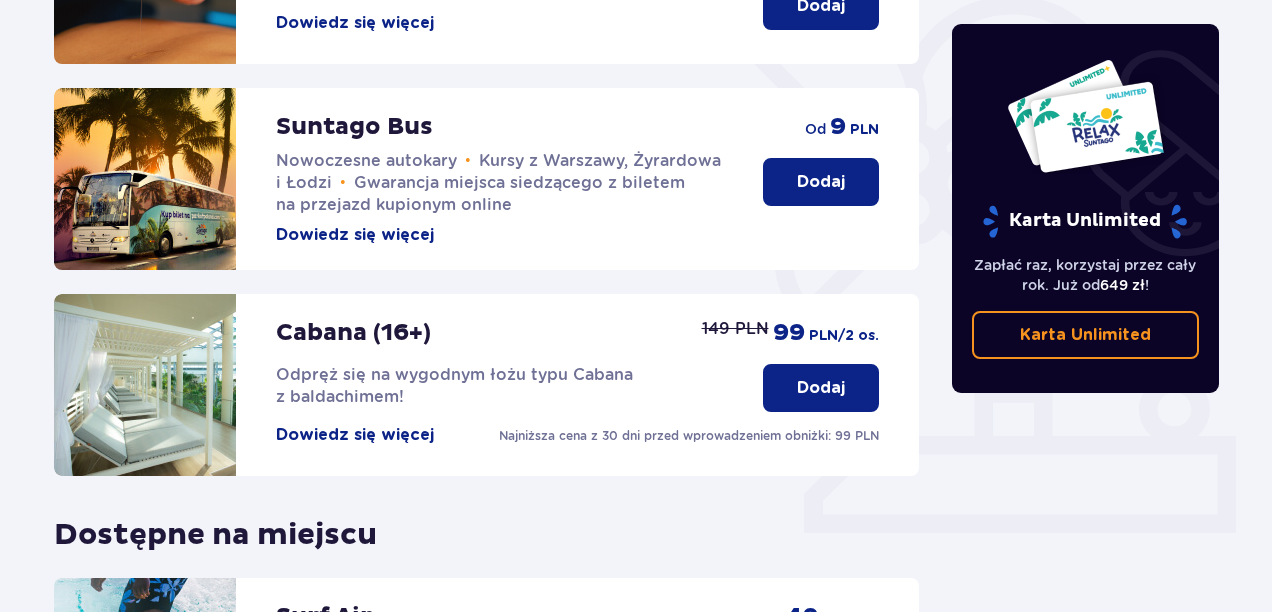 click on "Dodaj" at bounding box center [821, 388] 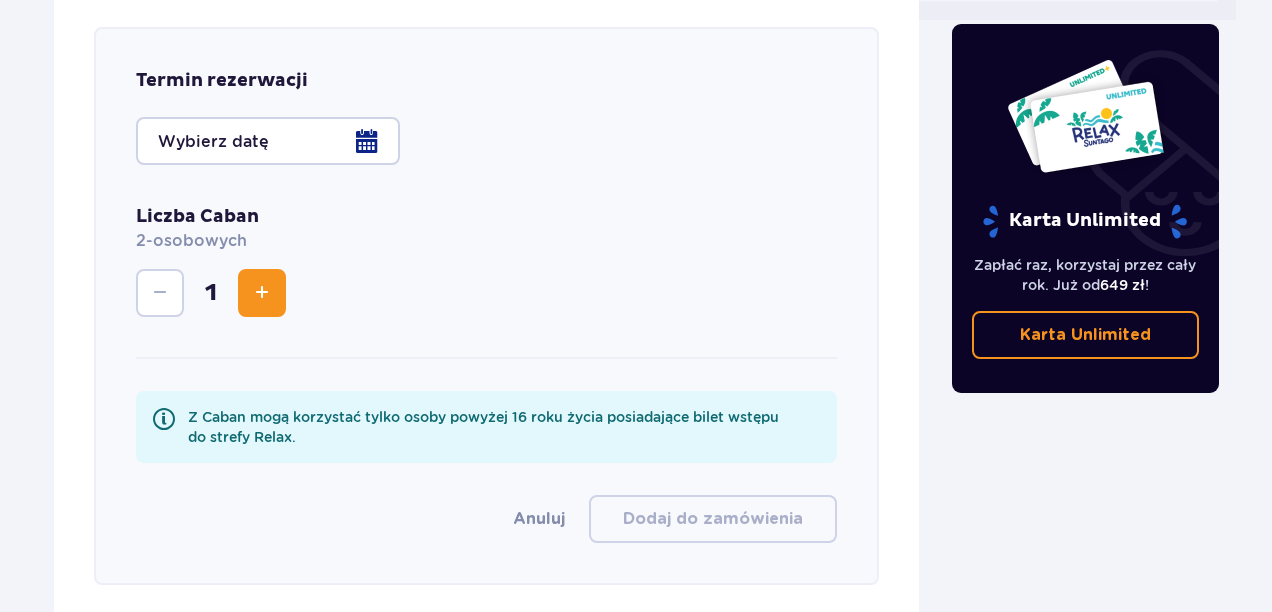 scroll, scrollTop: 1016, scrollLeft: 0, axis: vertical 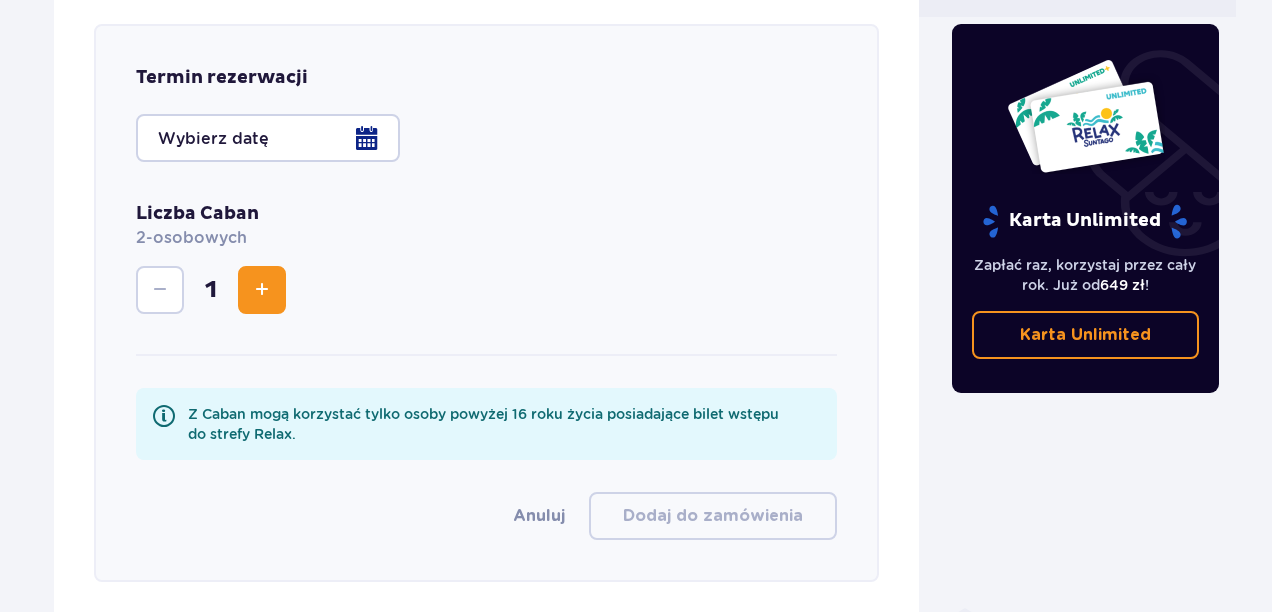click at bounding box center [268, 138] 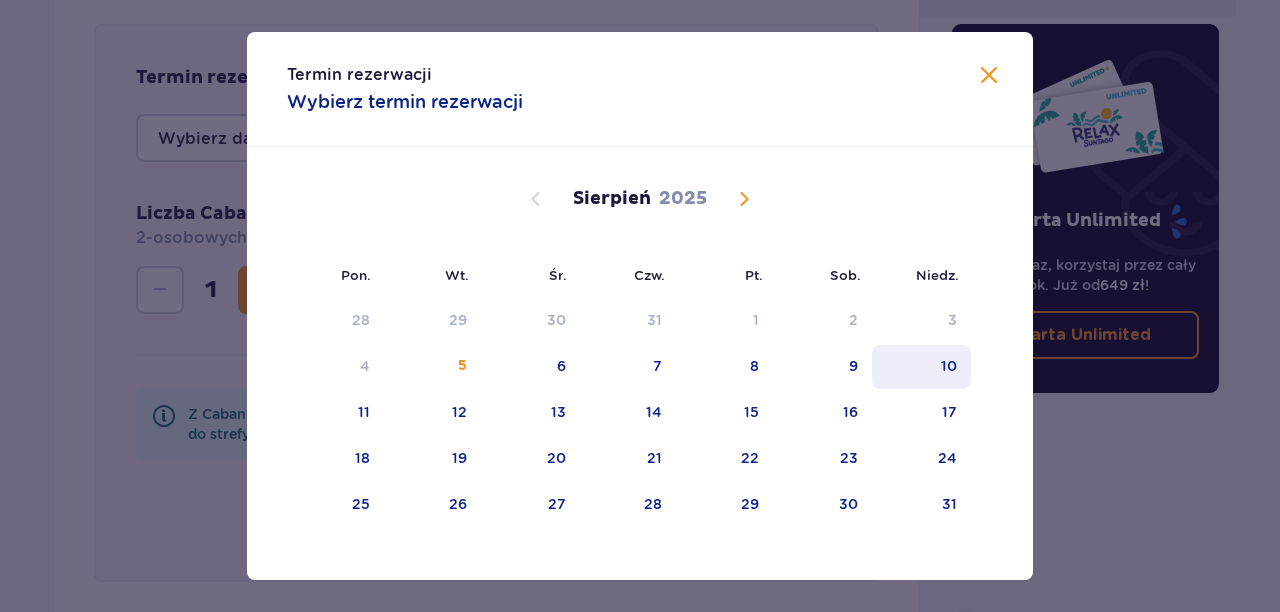 click on "10" at bounding box center [949, 366] 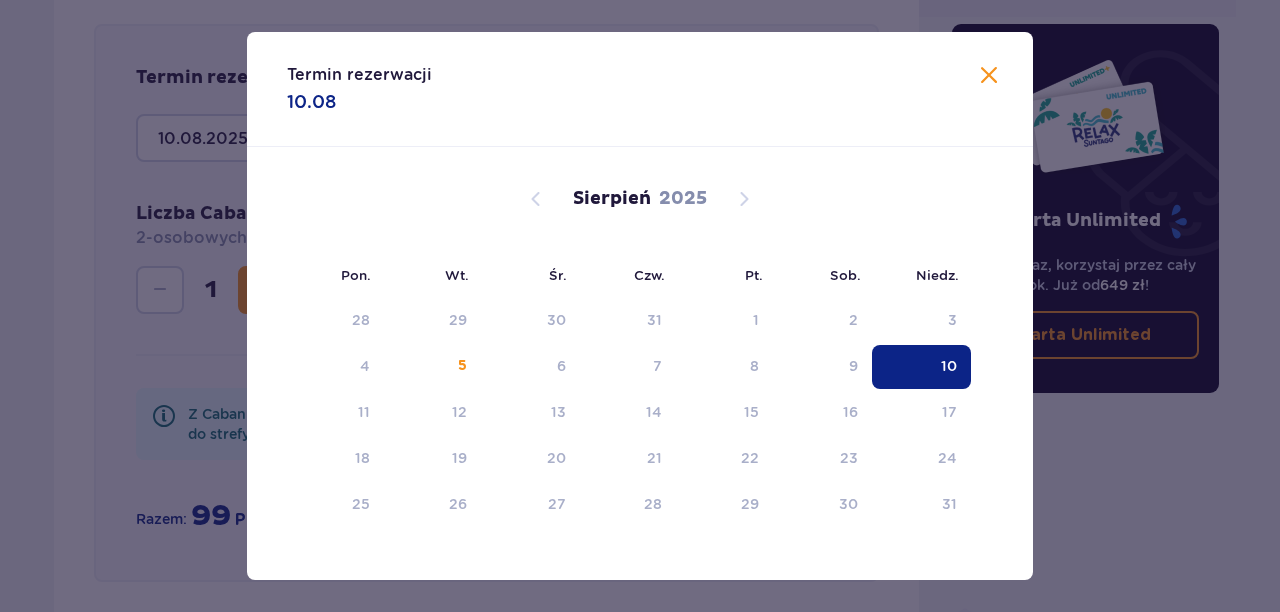type on "10.08.2025 (Niedz.)" 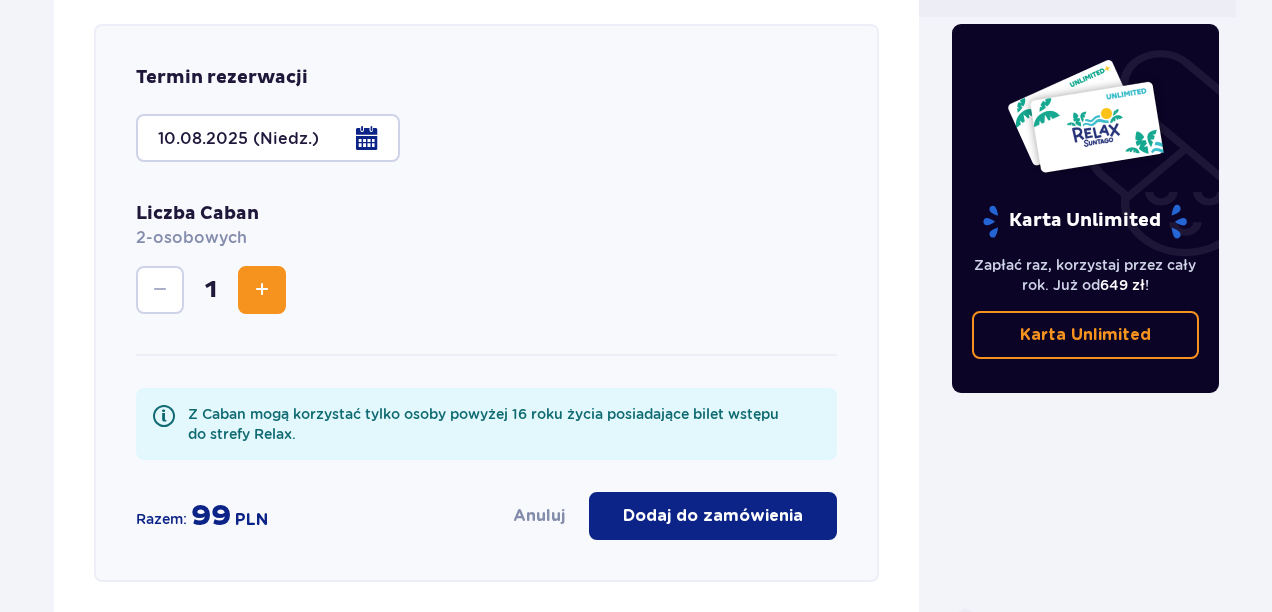 click on "Dodaj do zamówienia" at bounding box center [713, 516] 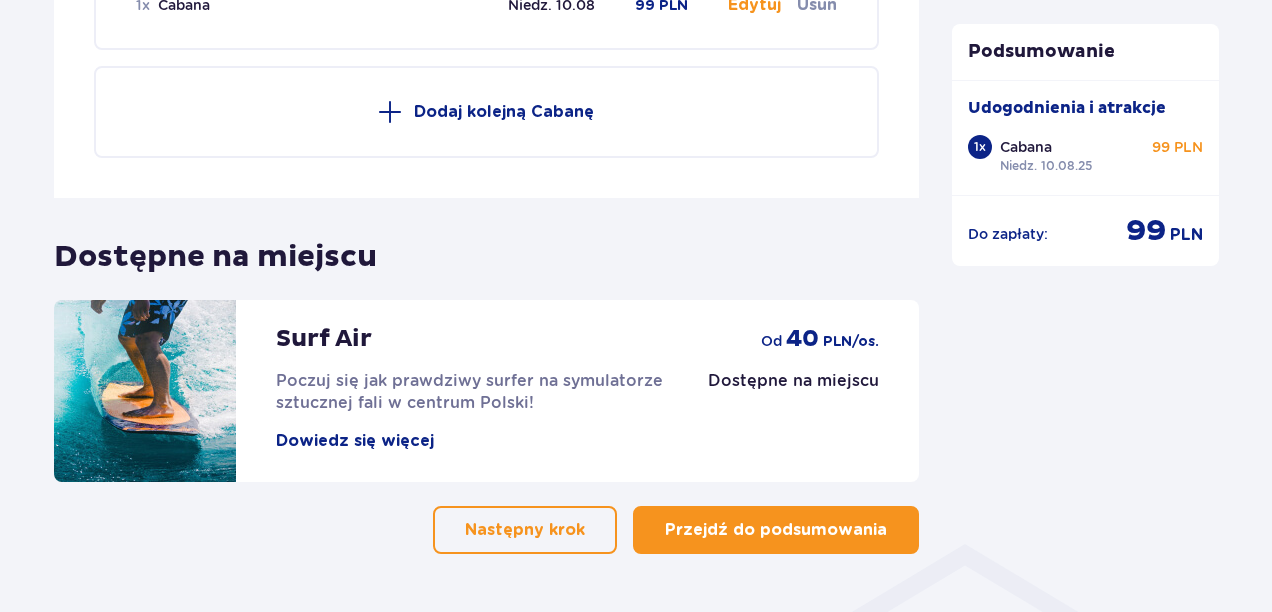 scroll, scrollTop: 1116, scrollLeft: 0, axis: vertical 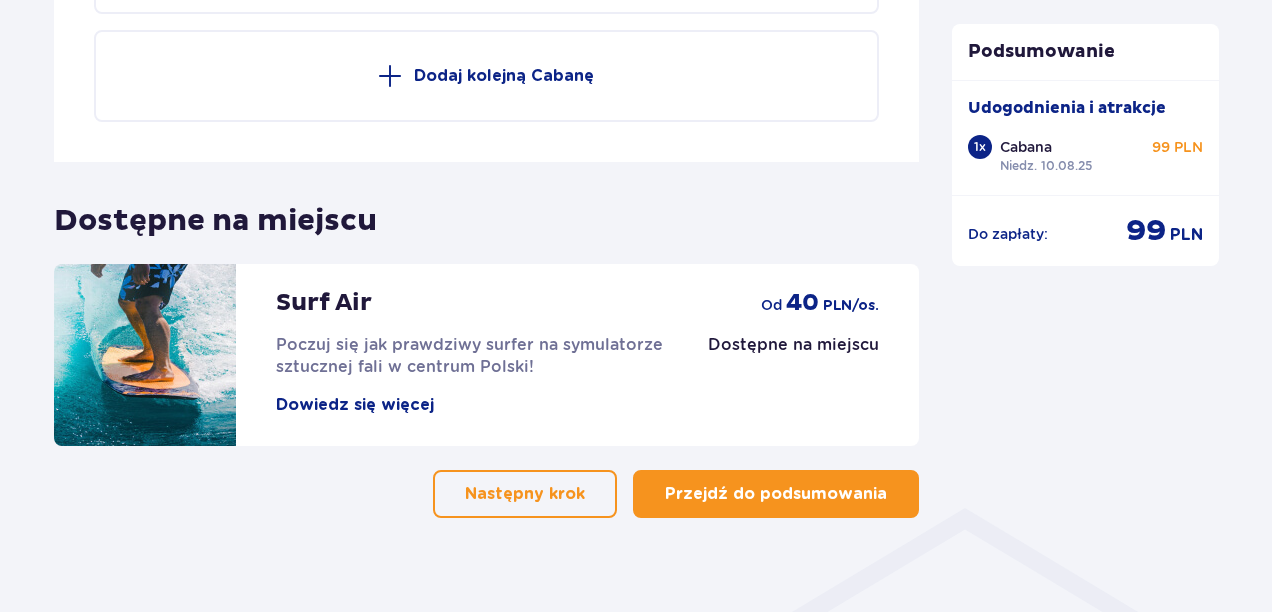 click on "Przejdź do podsumowania" at bounding box center [776, 494] 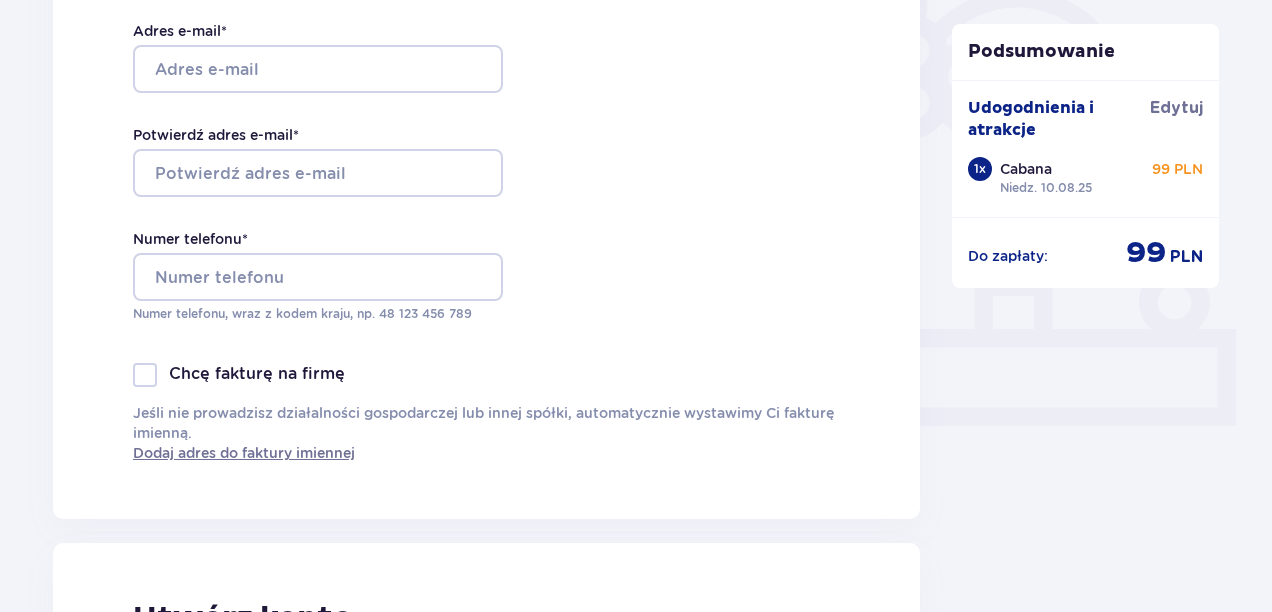 scroll, scrollTop: 0, scrollLeft: 0, axis: both 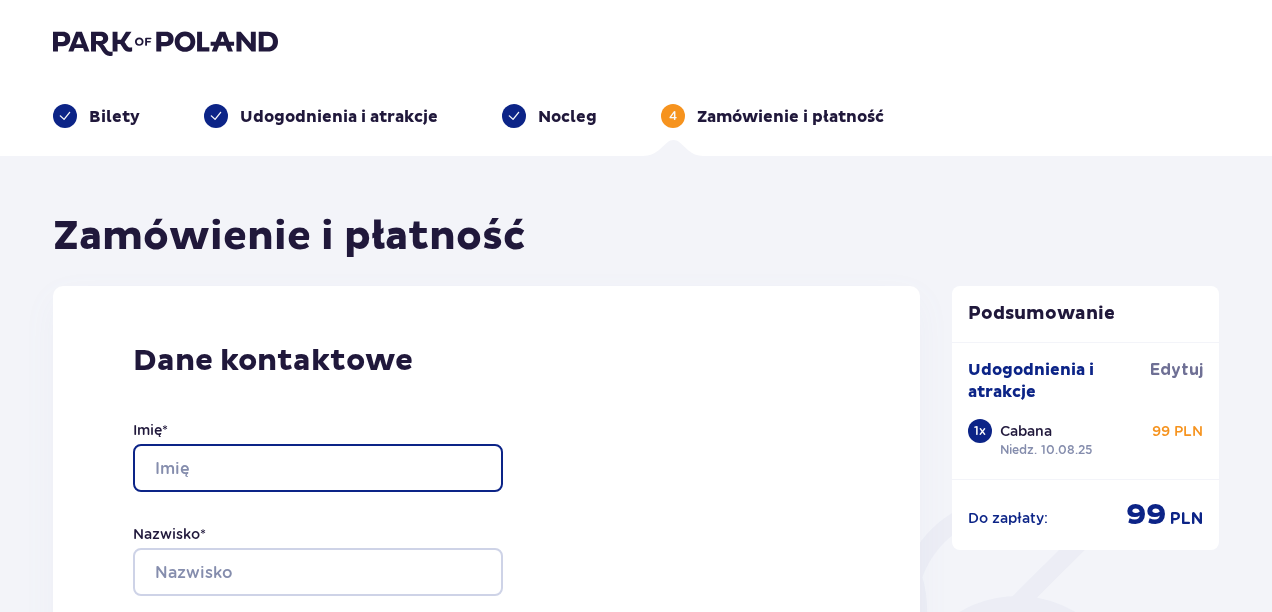 click on "Imię *" at bounding box center (318, 468) 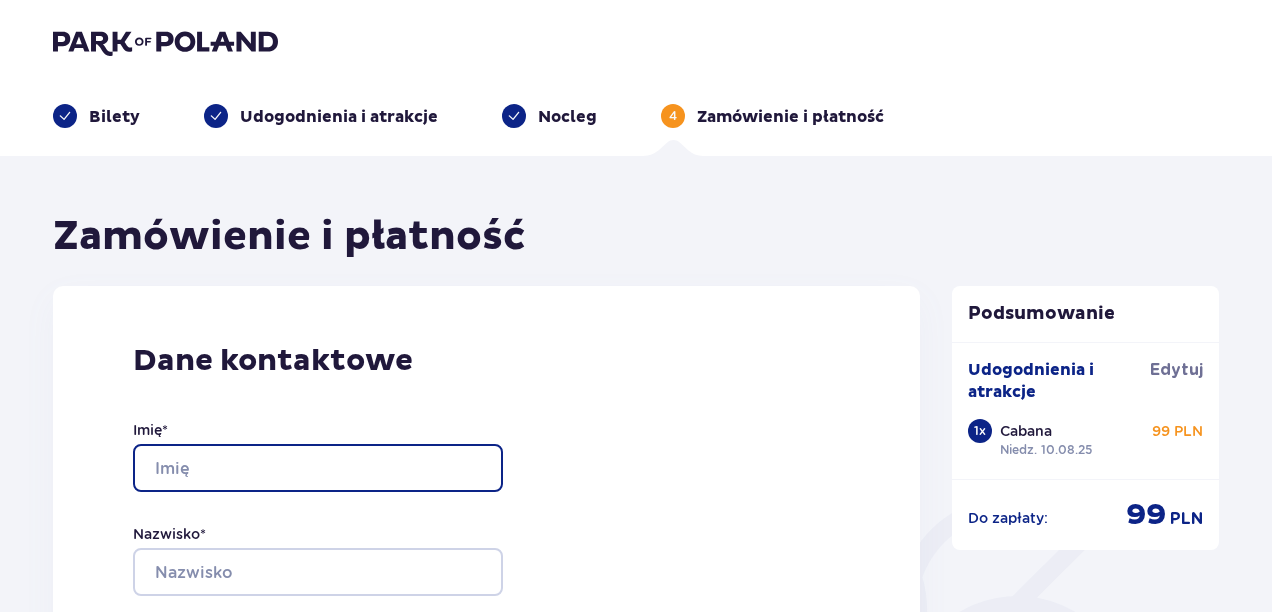 type on "Jacek" 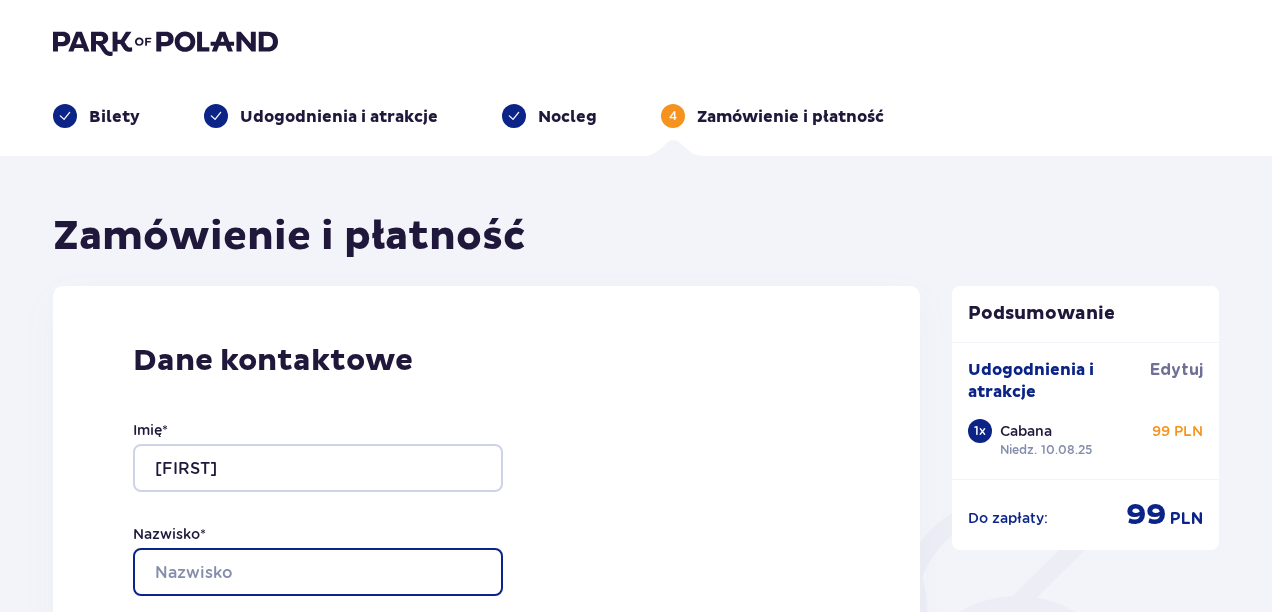 type on "Kurek" 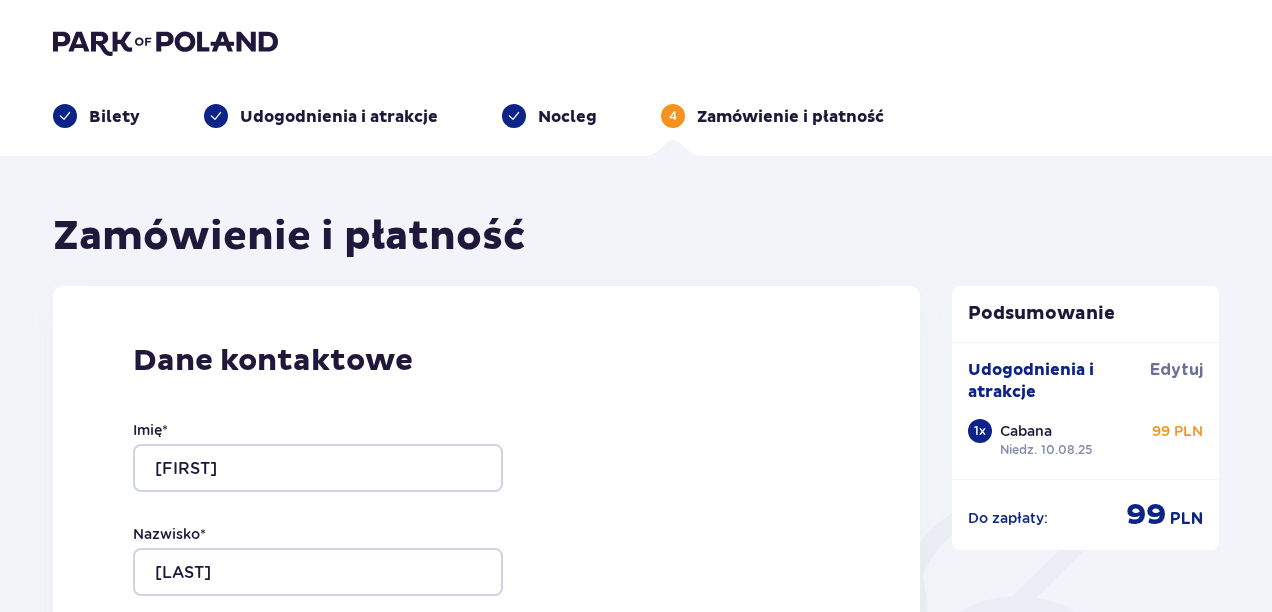 type on "jacek28ck@op.pl" 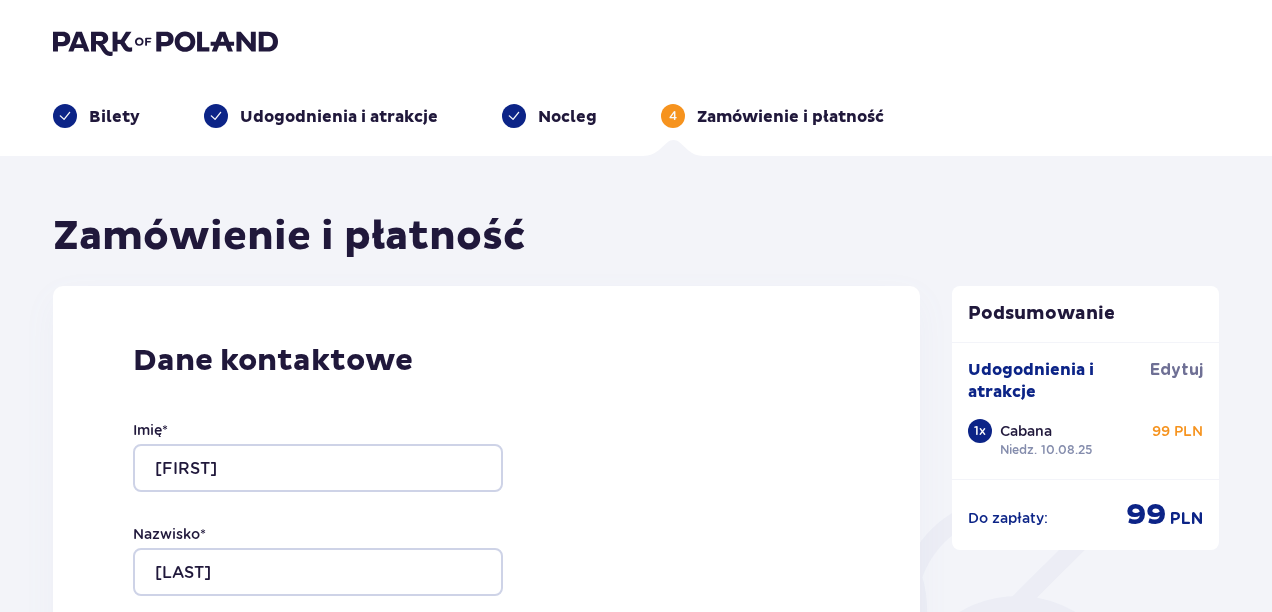 type on "jacek28ck@op.pl" 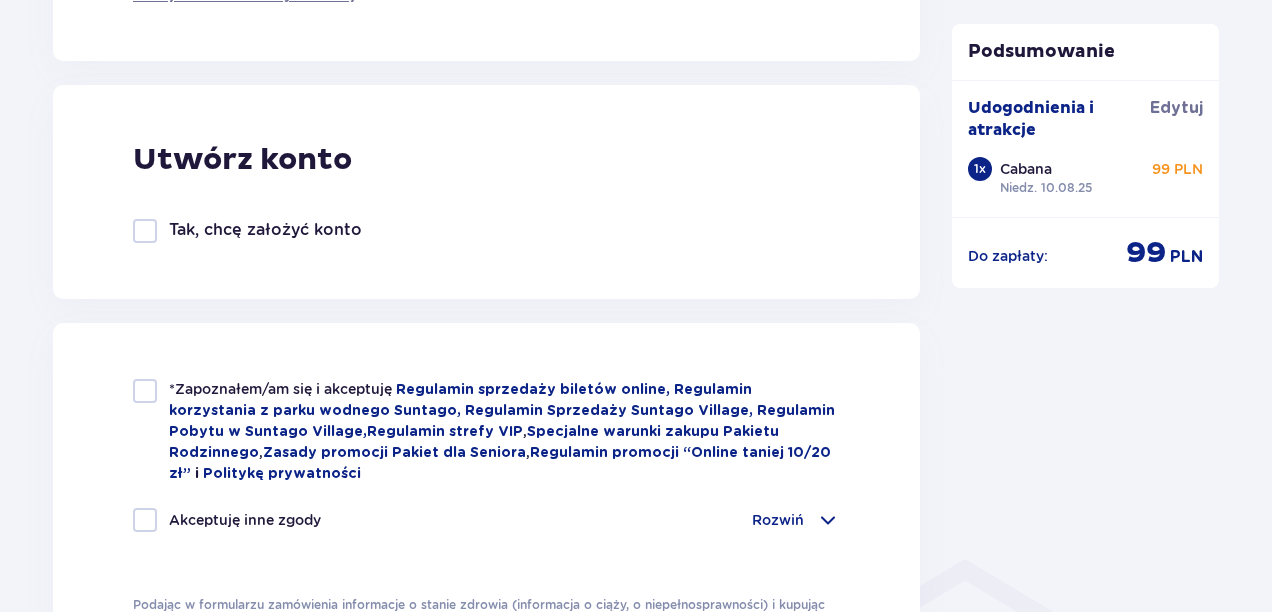 scroll, scrollTop: 1200, scrollLeft: 0, axis: vertical 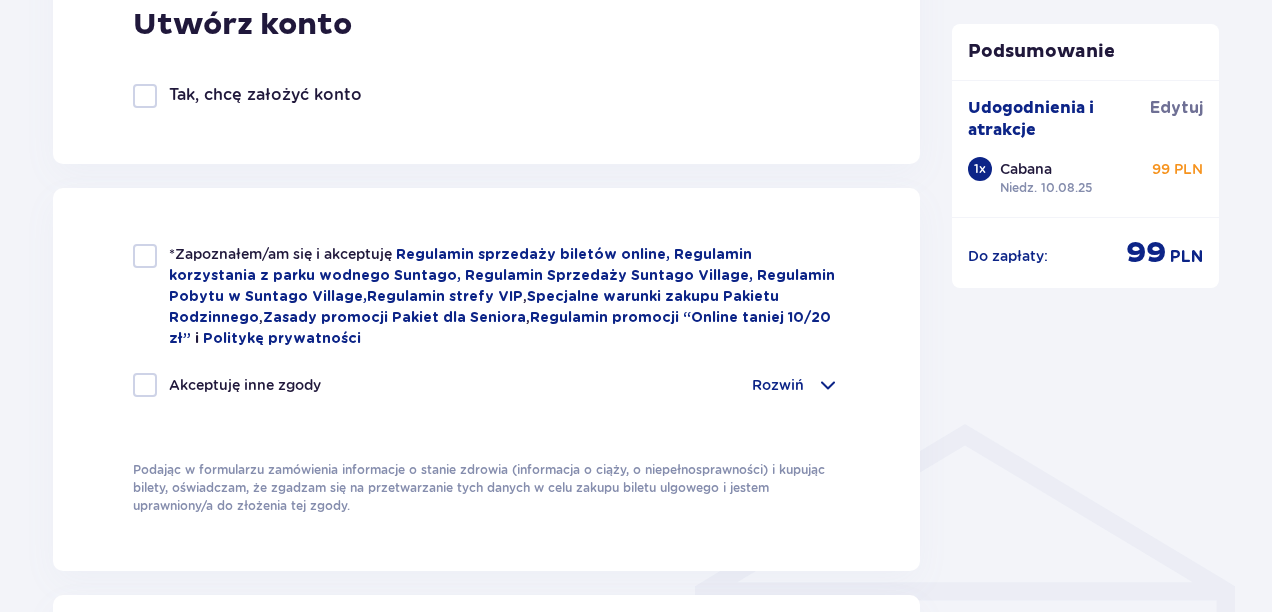 click at bounding box center [145, 256] 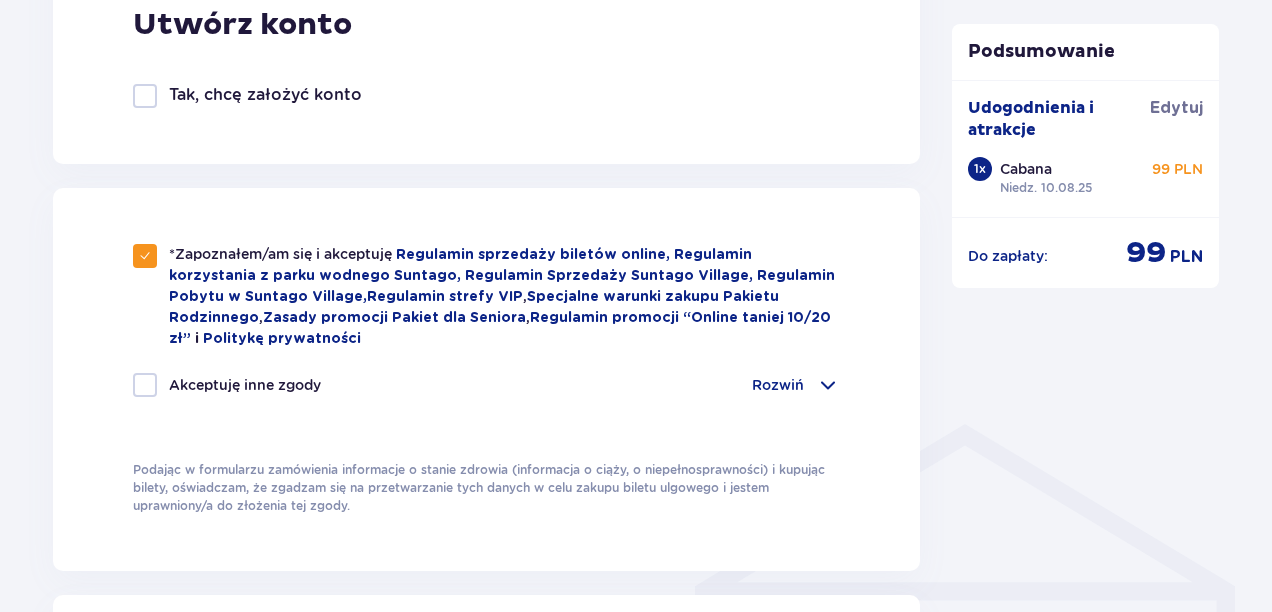 click at bounding box center (145, 385) 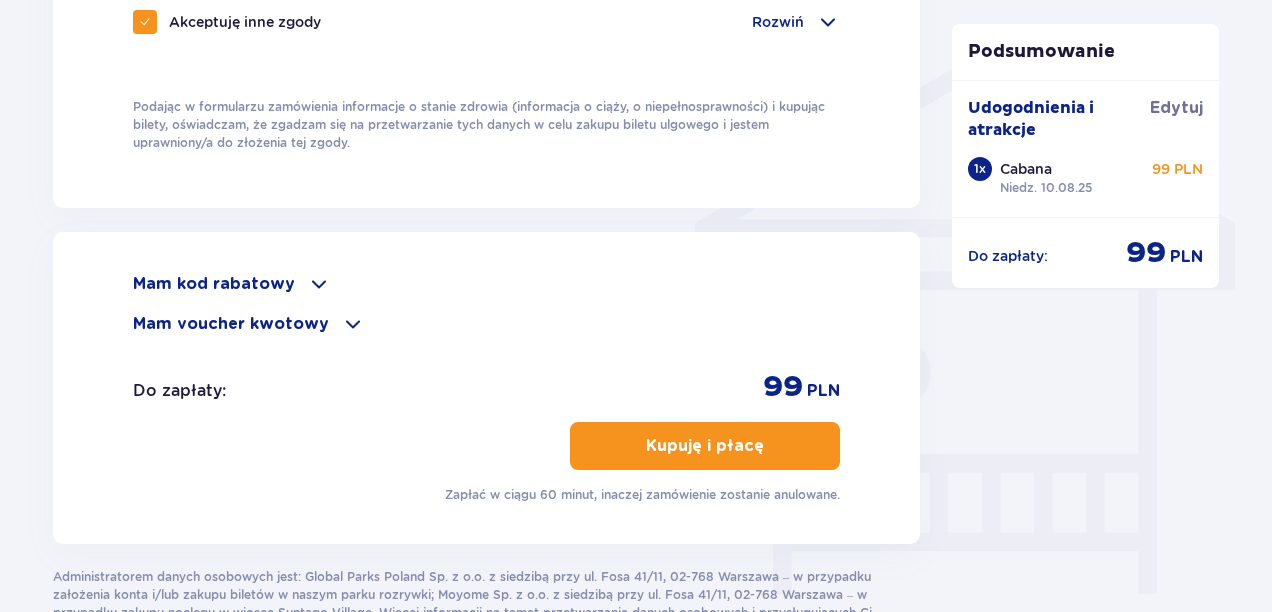 scroll, scrollTop: 1600, scrollLeft: 0, axis: vertical 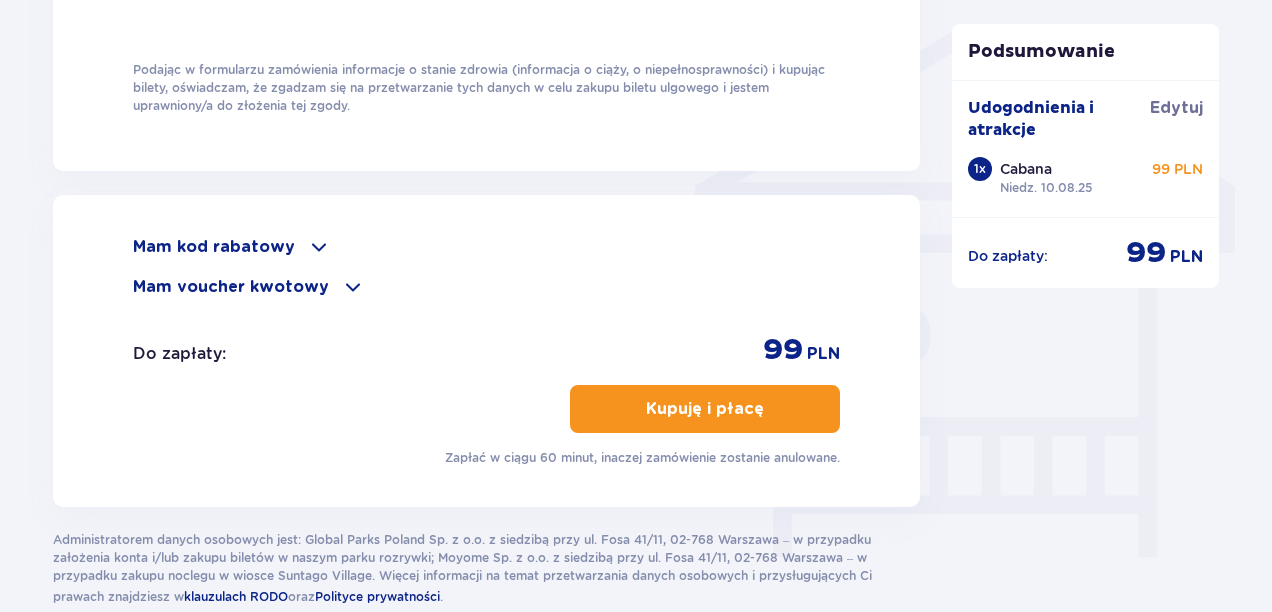 click on "Kupuję i płacę" at bounding box center [705, 409] 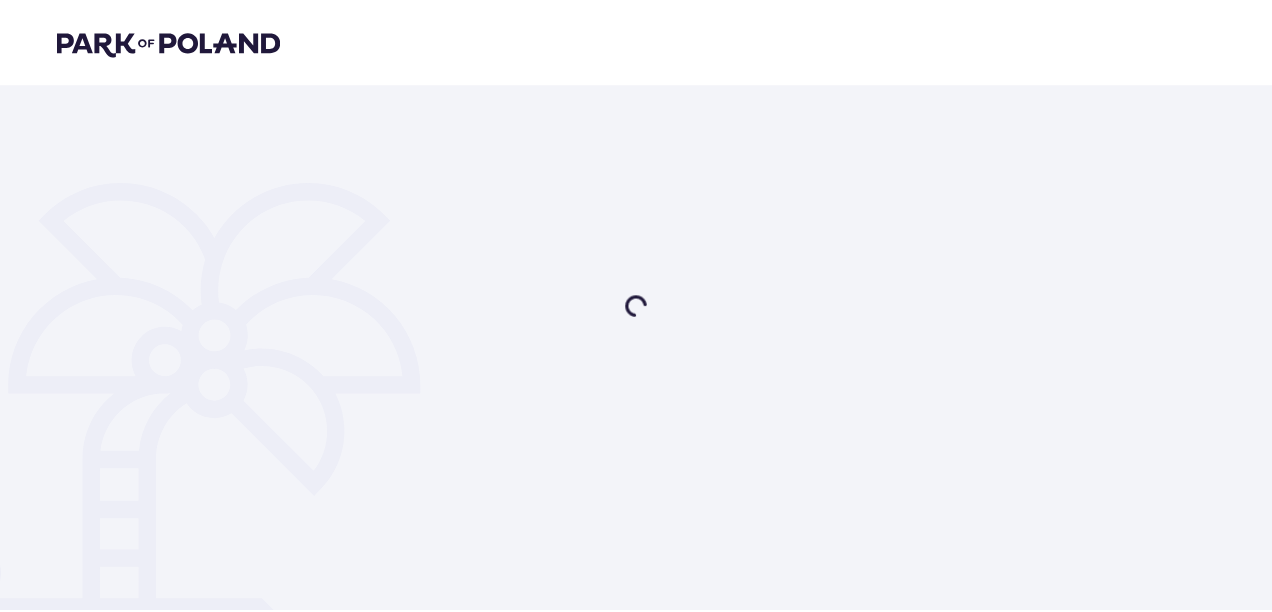 scroll, scrollTop: 0, scrollLeft: 0, axis: both 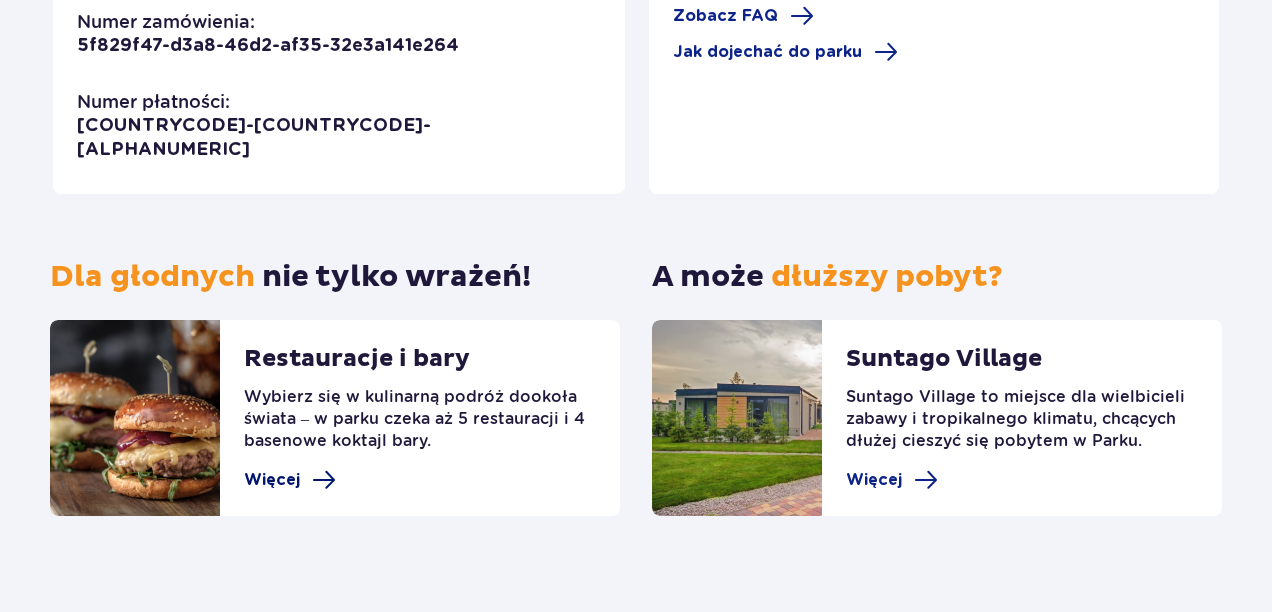 click on "Więcej" at bounding box center [272, 480] 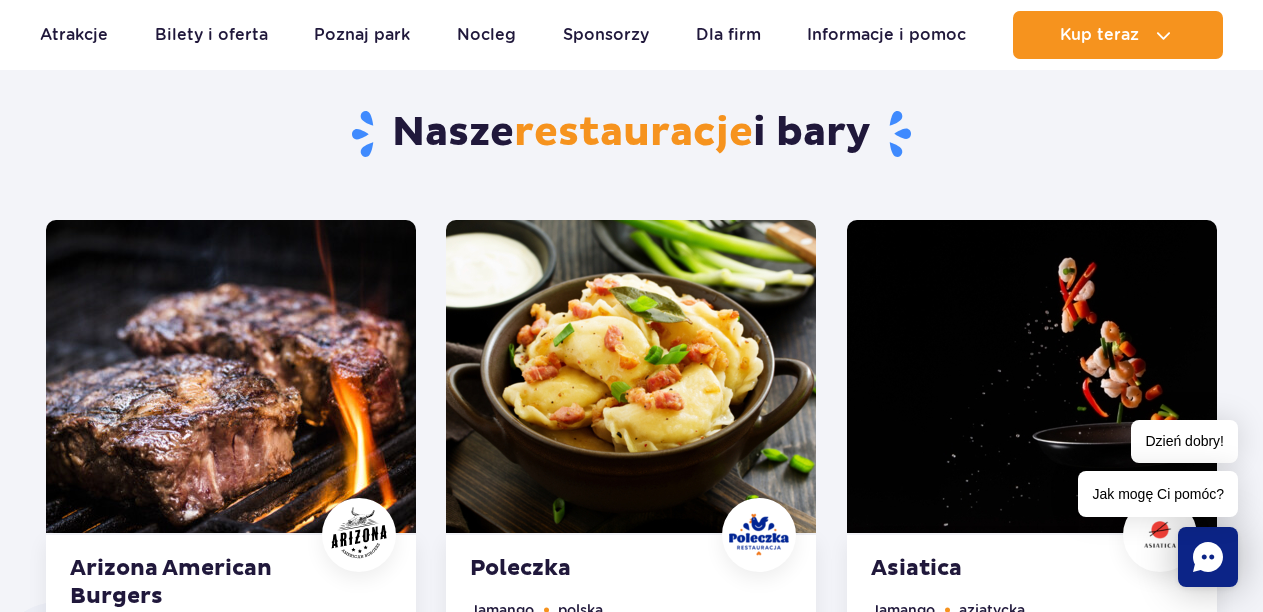 scroll, scrollTop: 1030, scrollLeft: 0, axis: vertical 